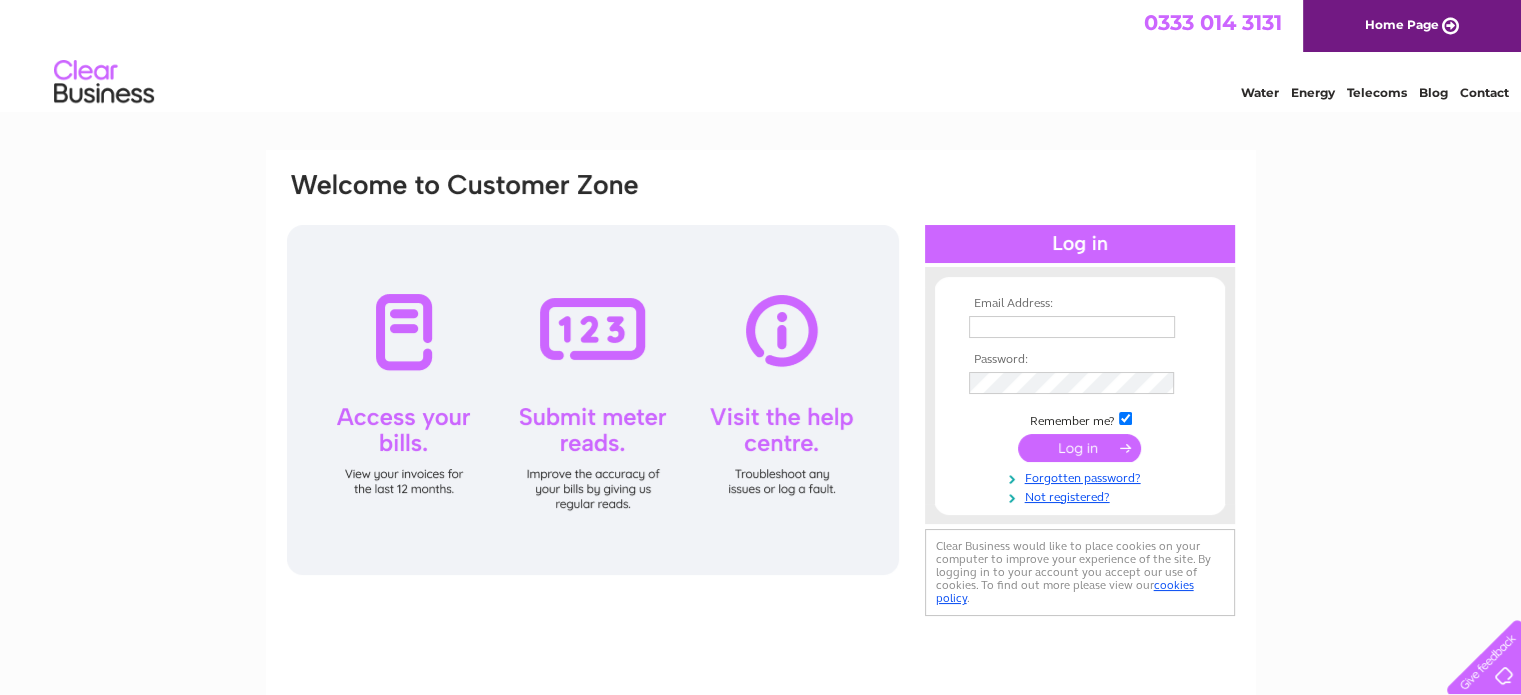 scroll, scrollTop: 0, scrollLeft: 0, axis: both 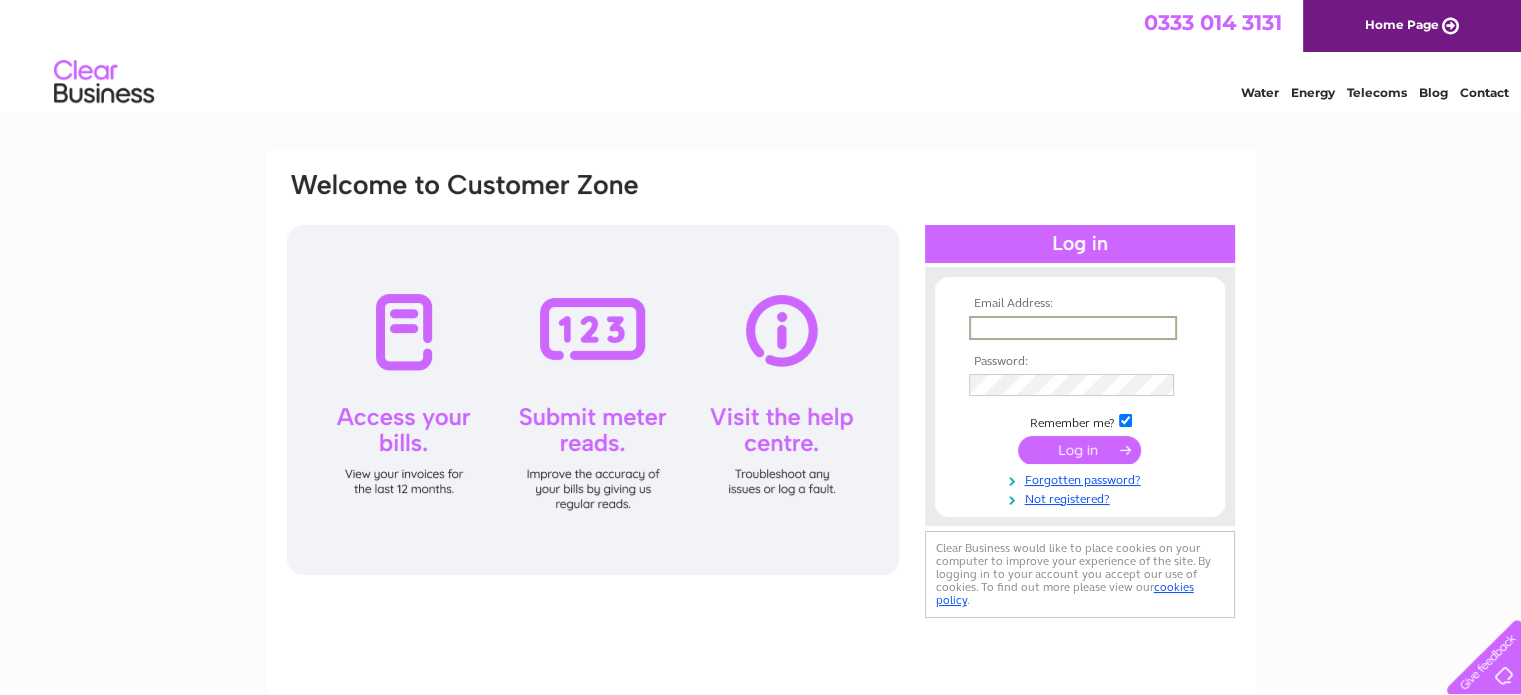 type on "[EMAIL]" 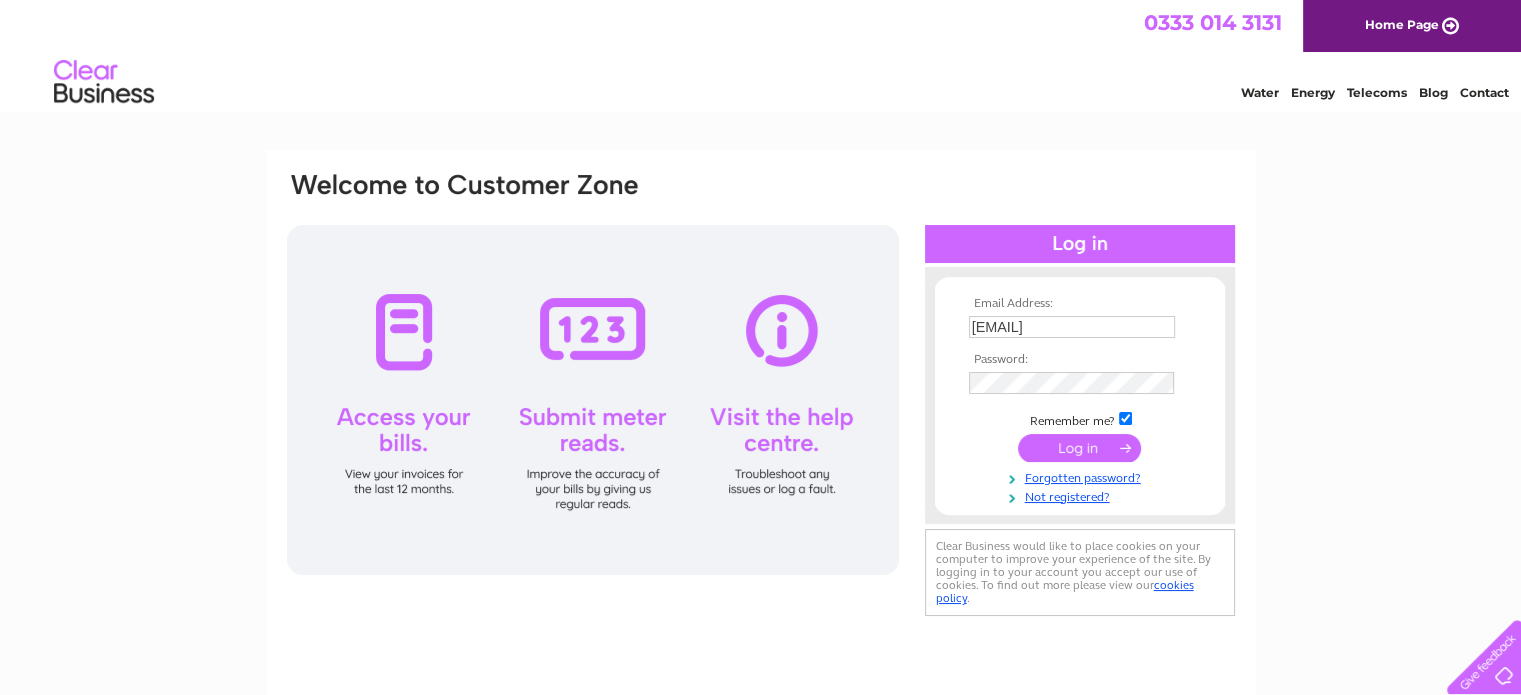 click at bounding box center [1079, 448] 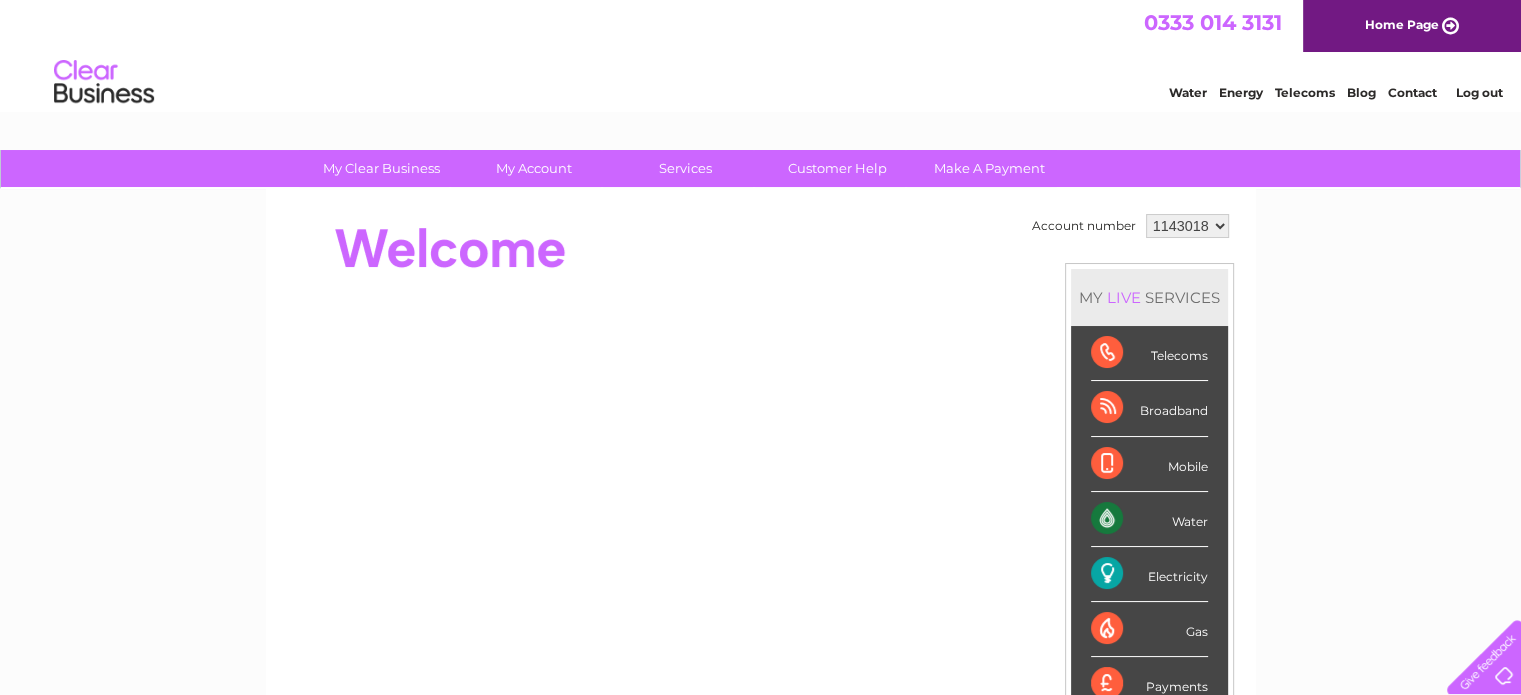 scroll, scrollTop: 0, scrollLeft: 0, axis: both 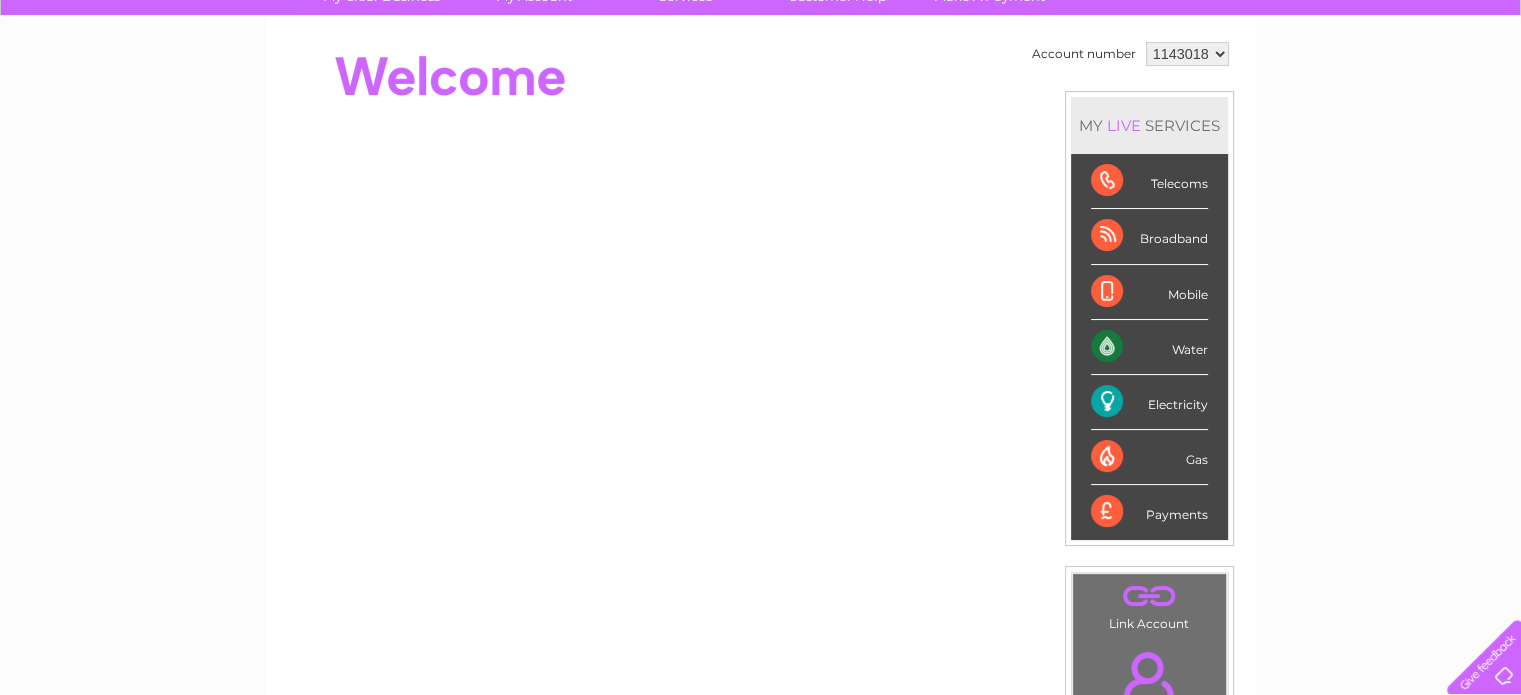 click on "Payments" at bounding box center [1149, 512] 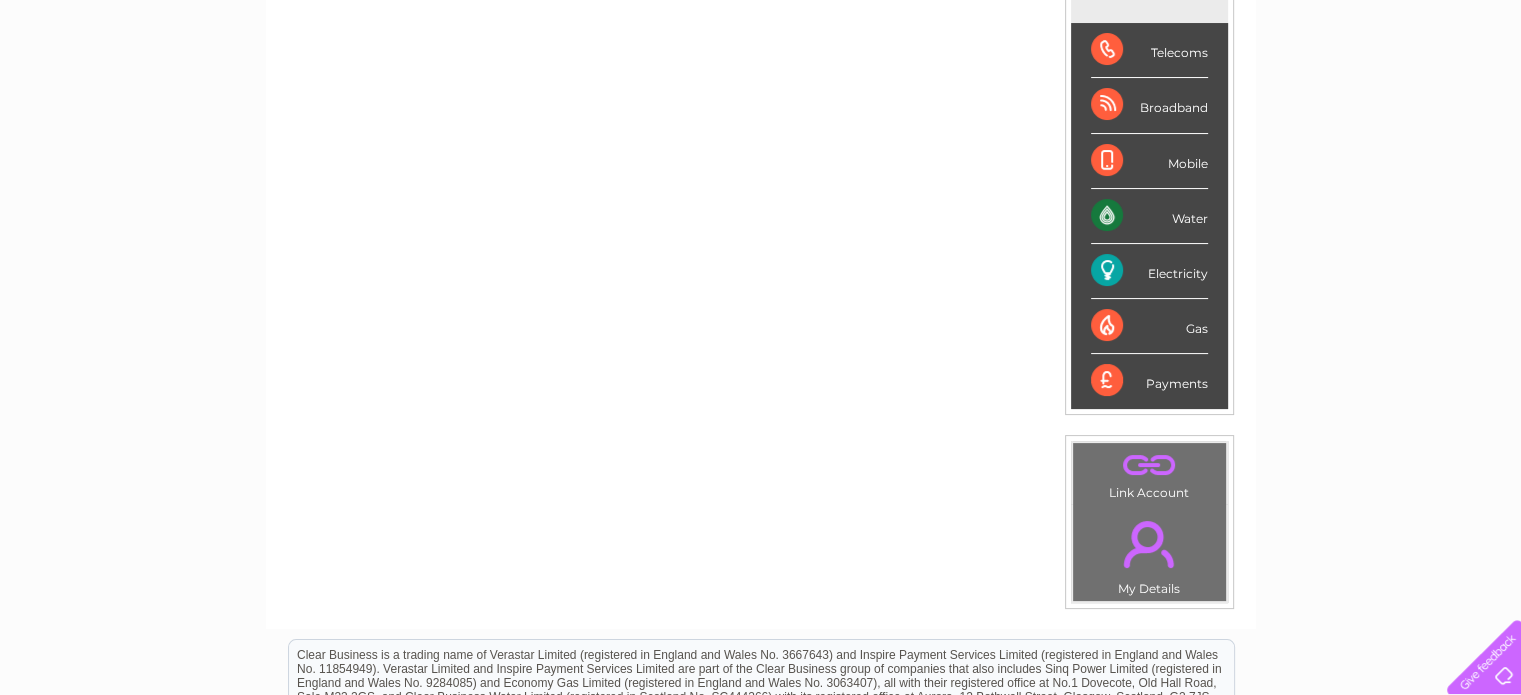 scroll, scrollTop: 214, scrollLeft: 0, axis: vertical 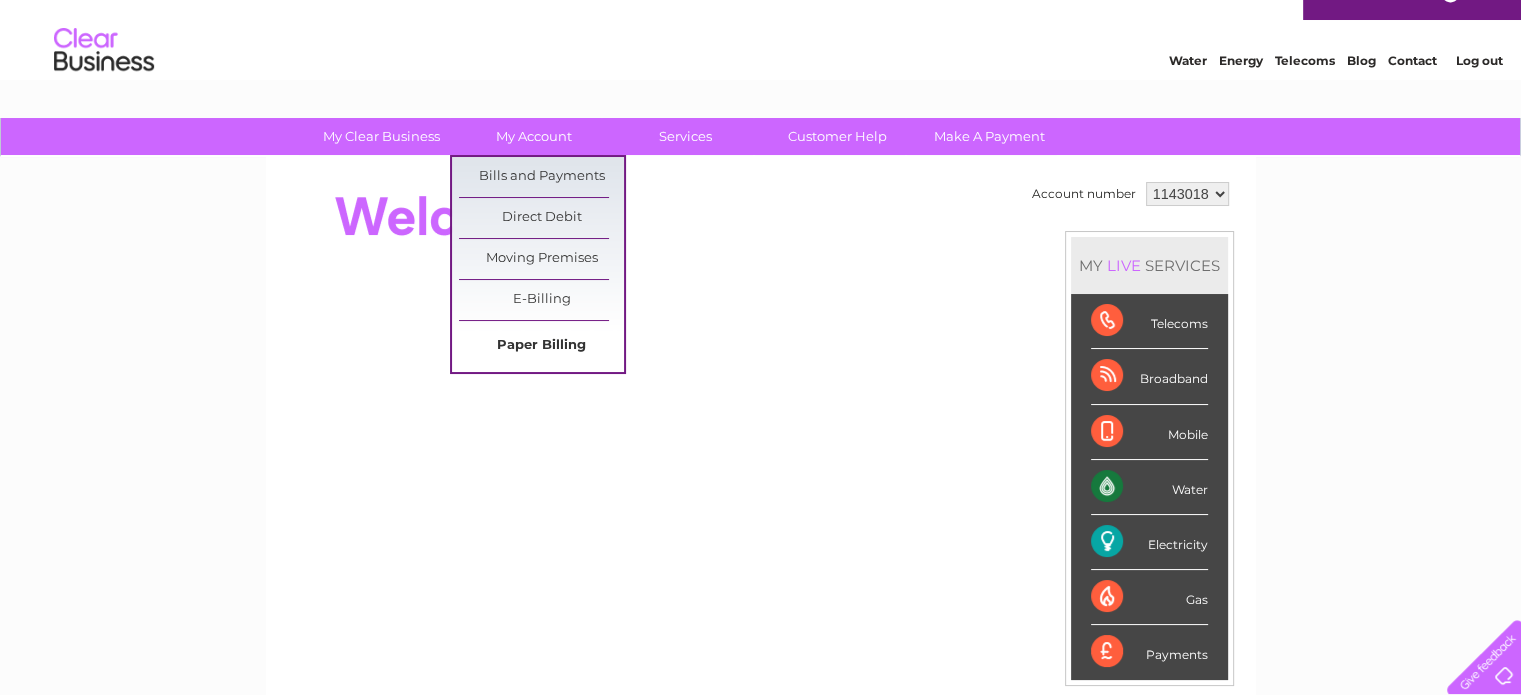 click on "Paper Billing" at bounding box center (541, 346) 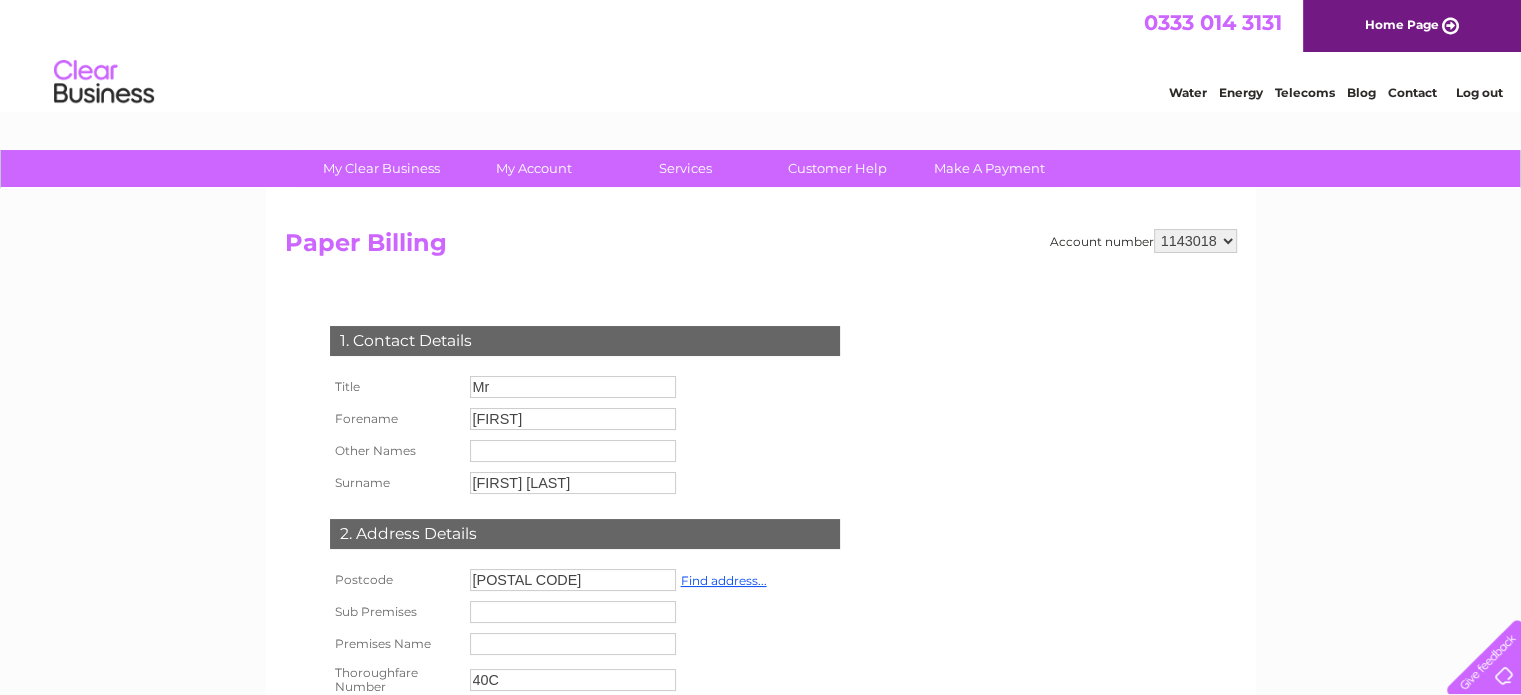 scroll, scrollTop: 0, scrollLeft: 0, axis: both 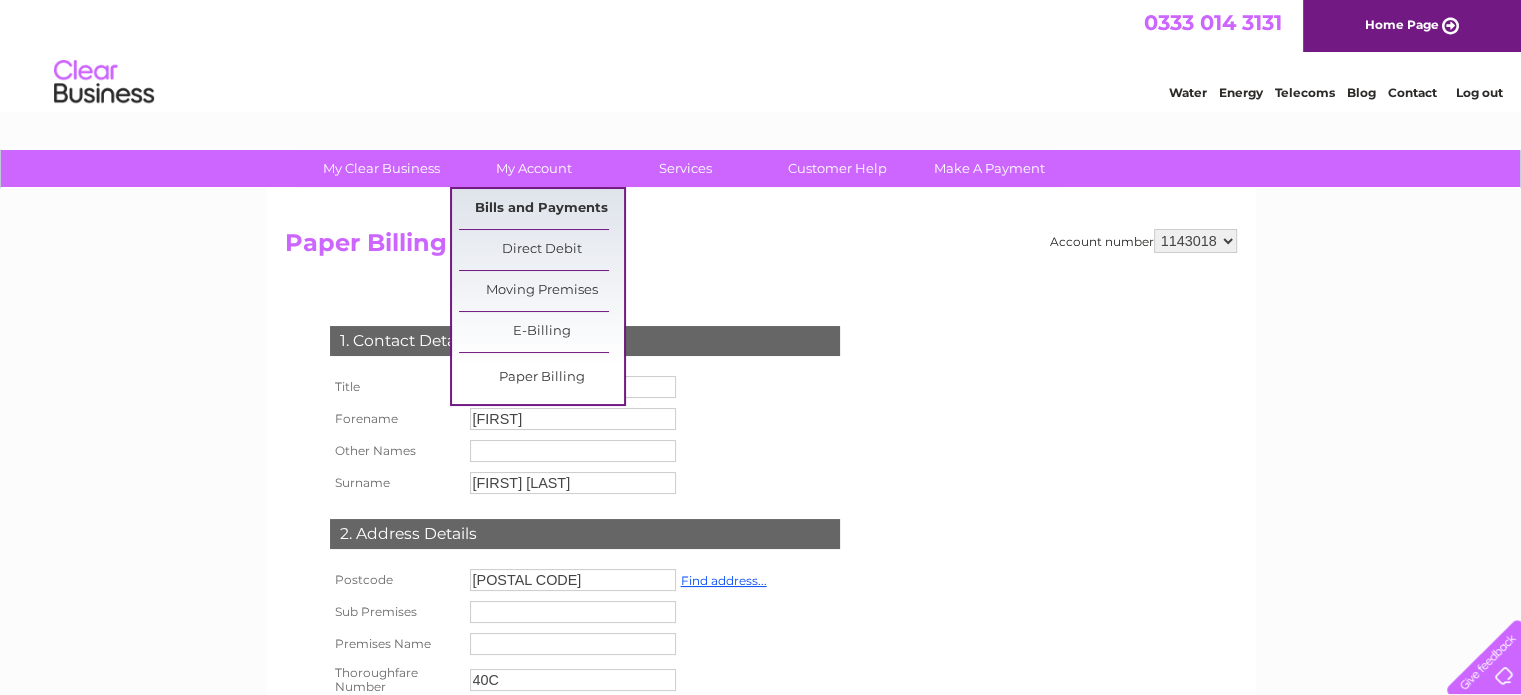 click on "Bills and Payments" at bounding box center (541, 209) 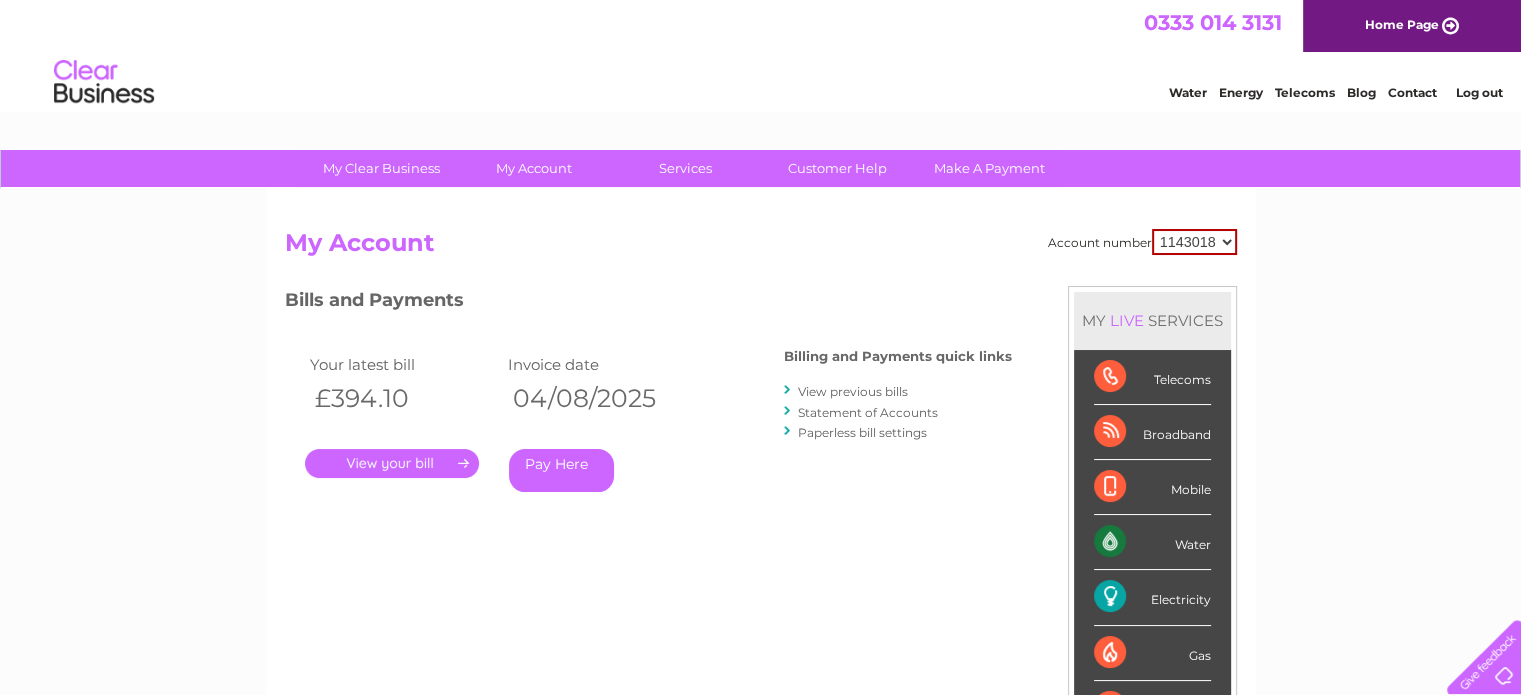 scroll, scrollTop: 0, scrollLeft: 0, axis: both 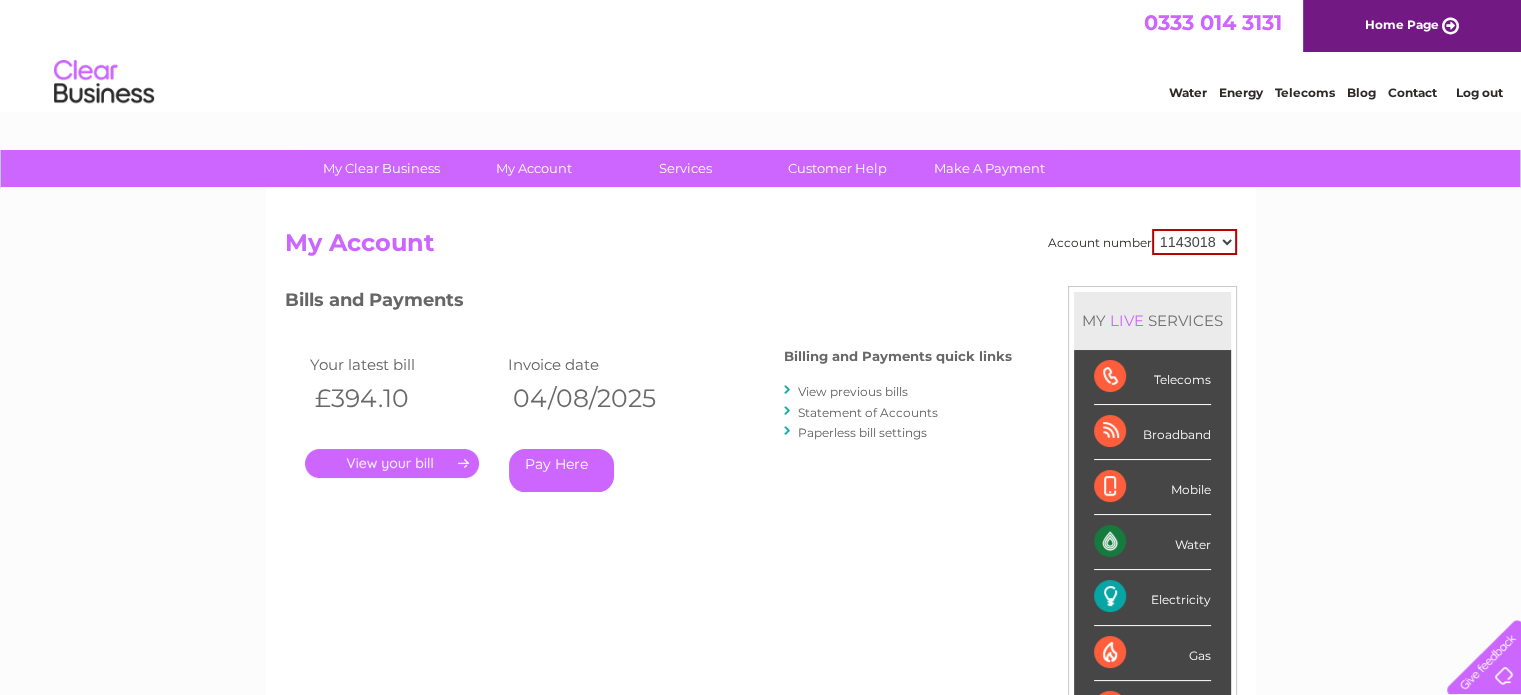 click on "." at bounding box center [392, 463] 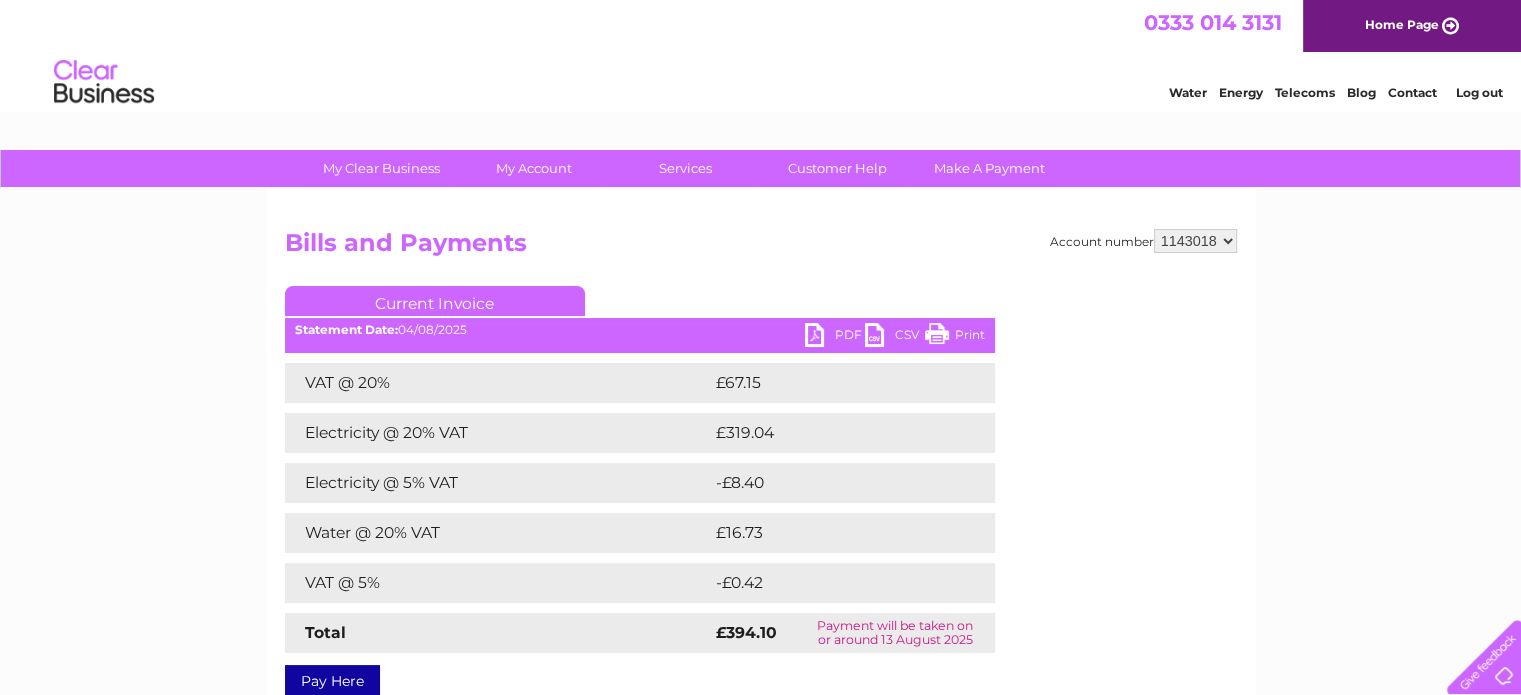scroll, scrollTop: 0, scrollLeft: 0, axis: both 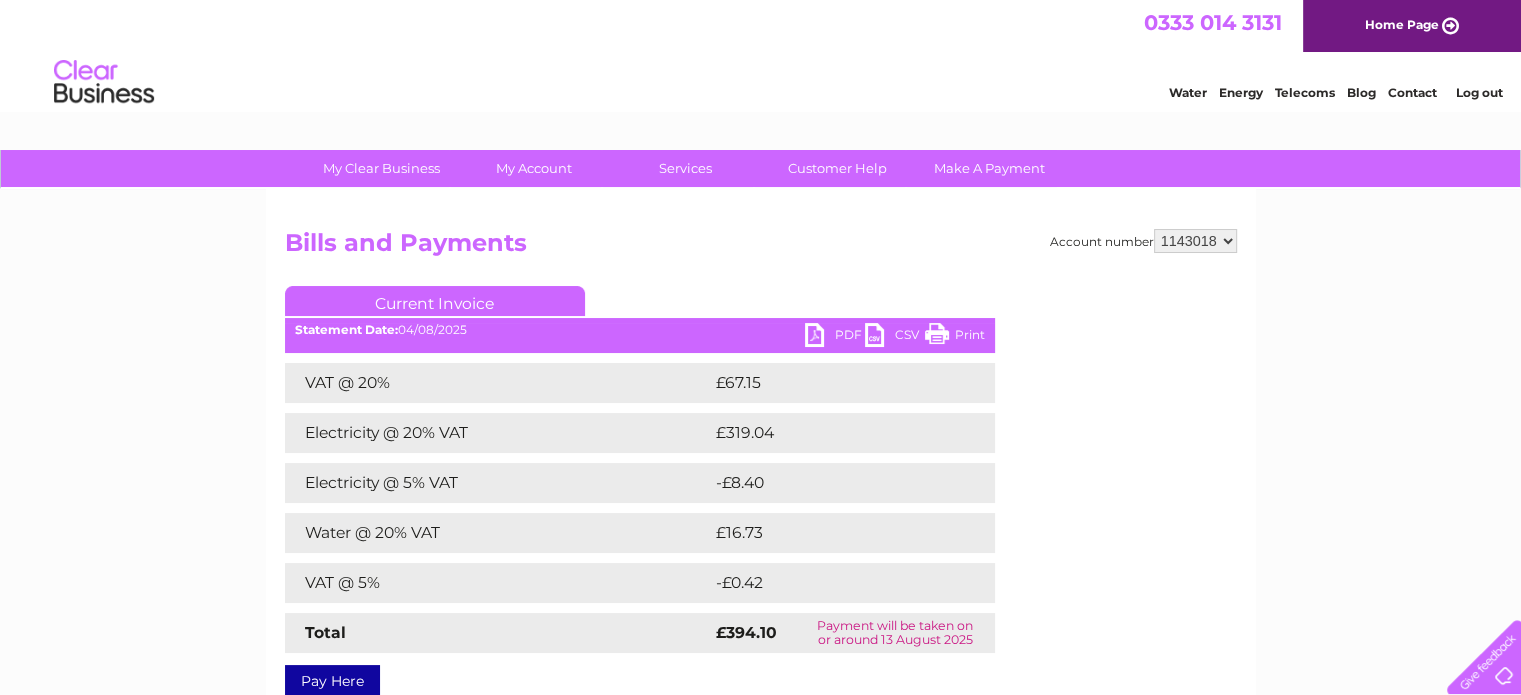 click on "PDF" at bounding box center [835, 337] 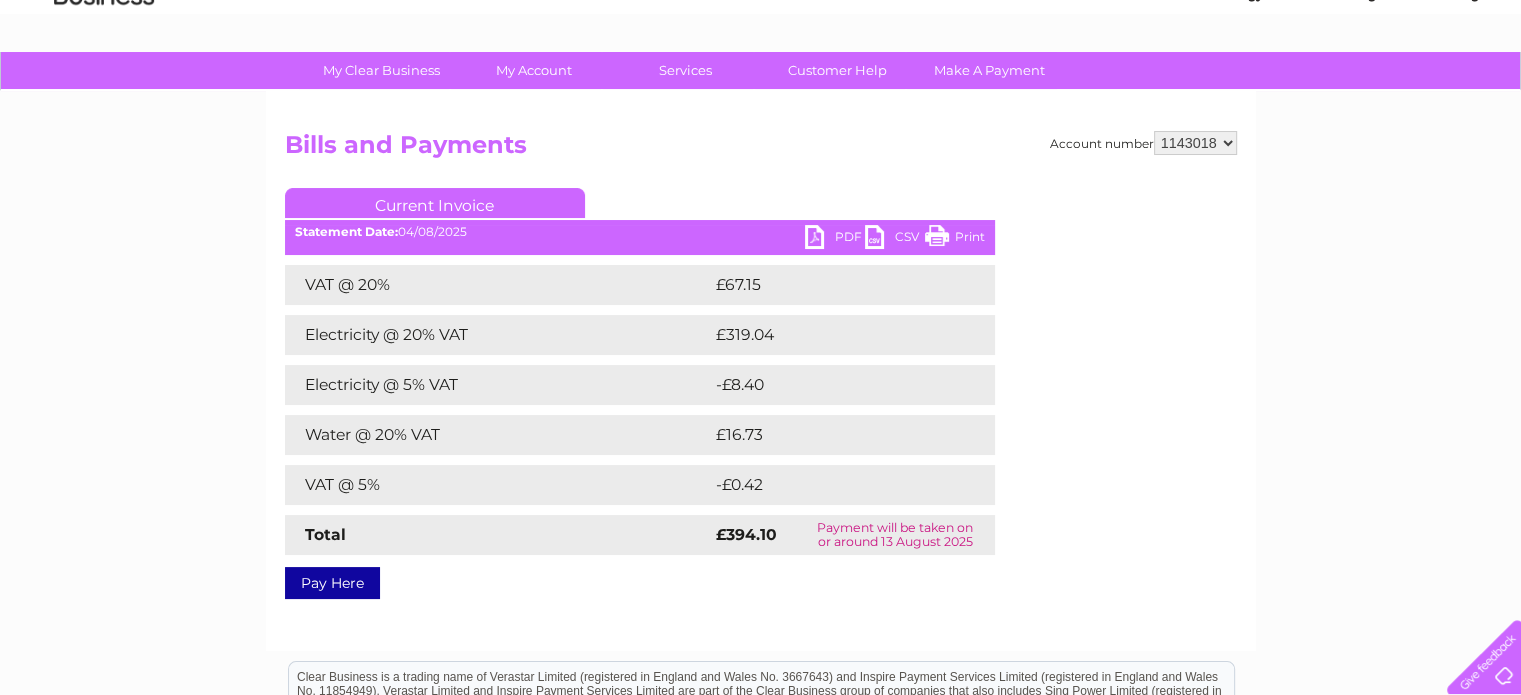 scroll, scrollTop: 0, scrollLeft: 0, axis: both 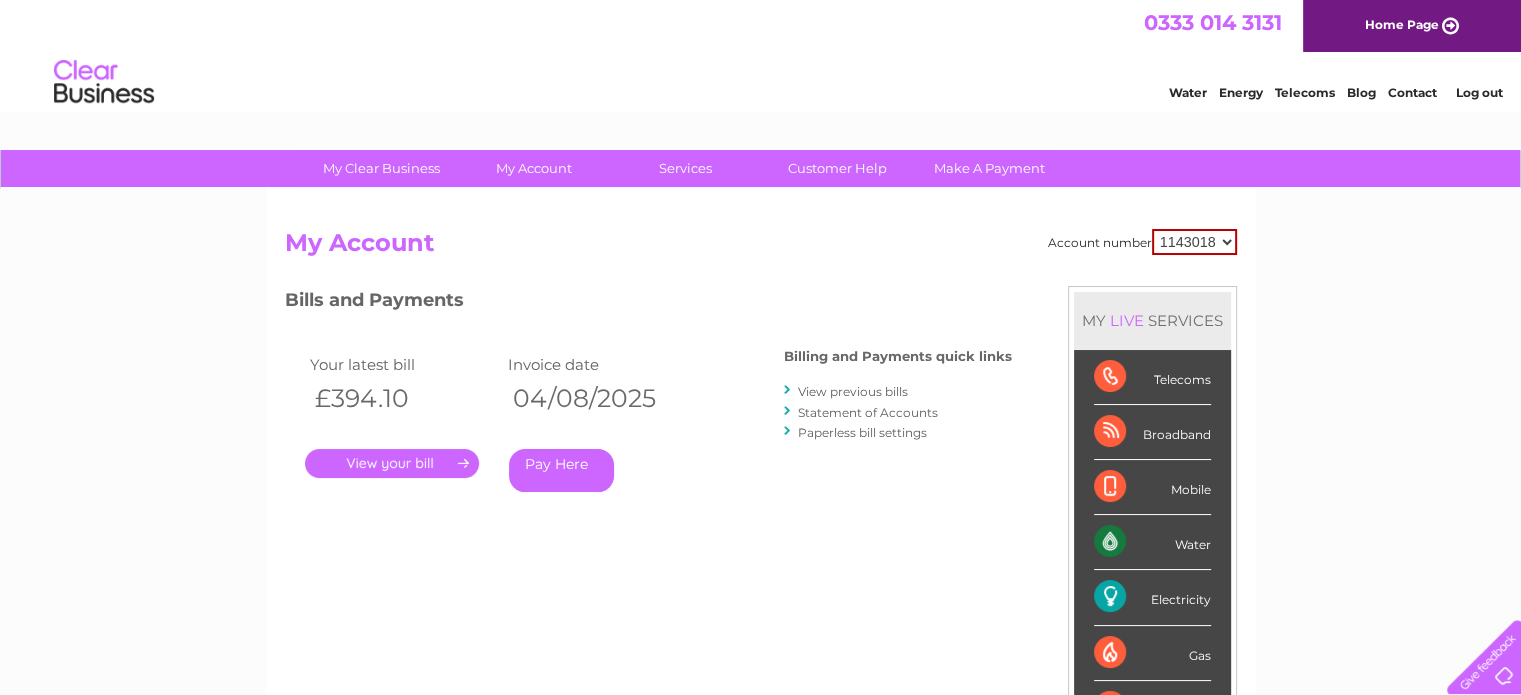 click on "Statement of Accounts" at bounding box center (868, 412) 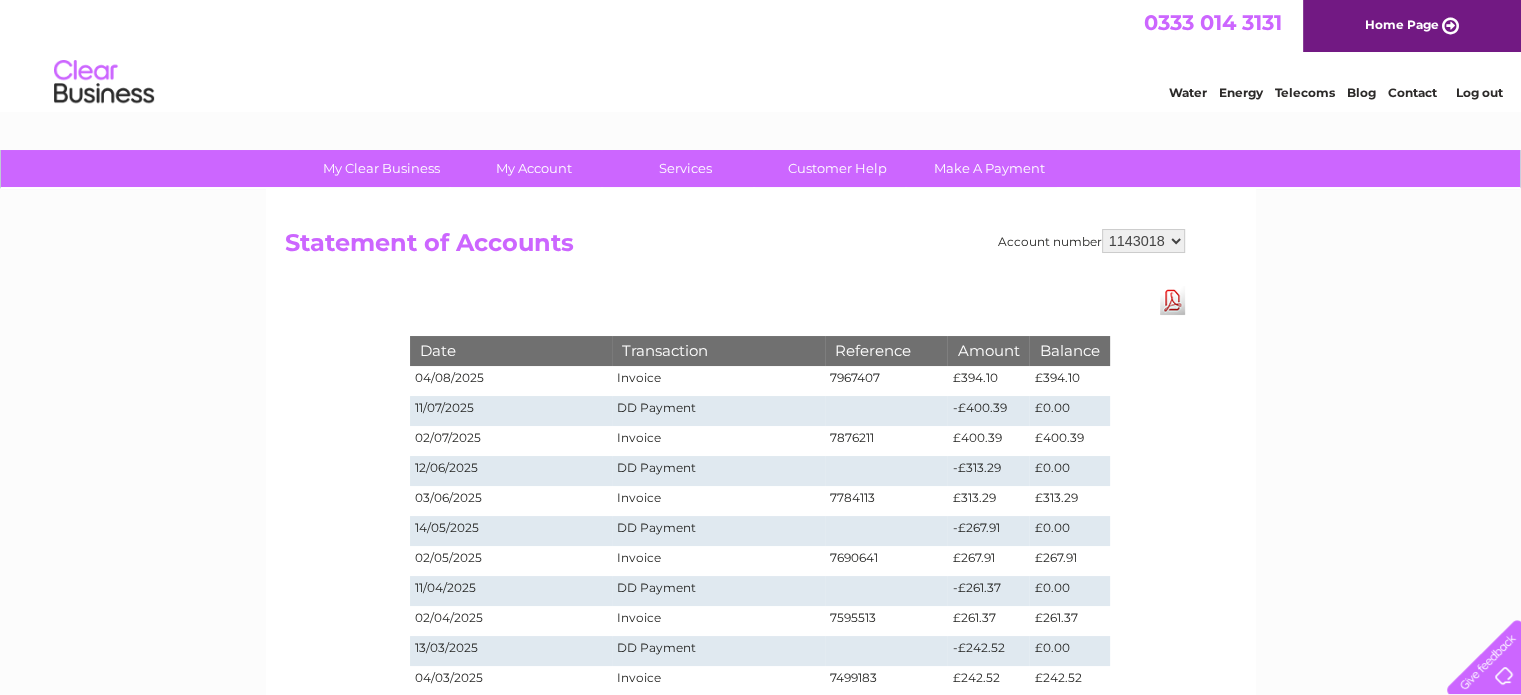 scroll, scrollTop: 0, scrollLeft: 0, axis: both 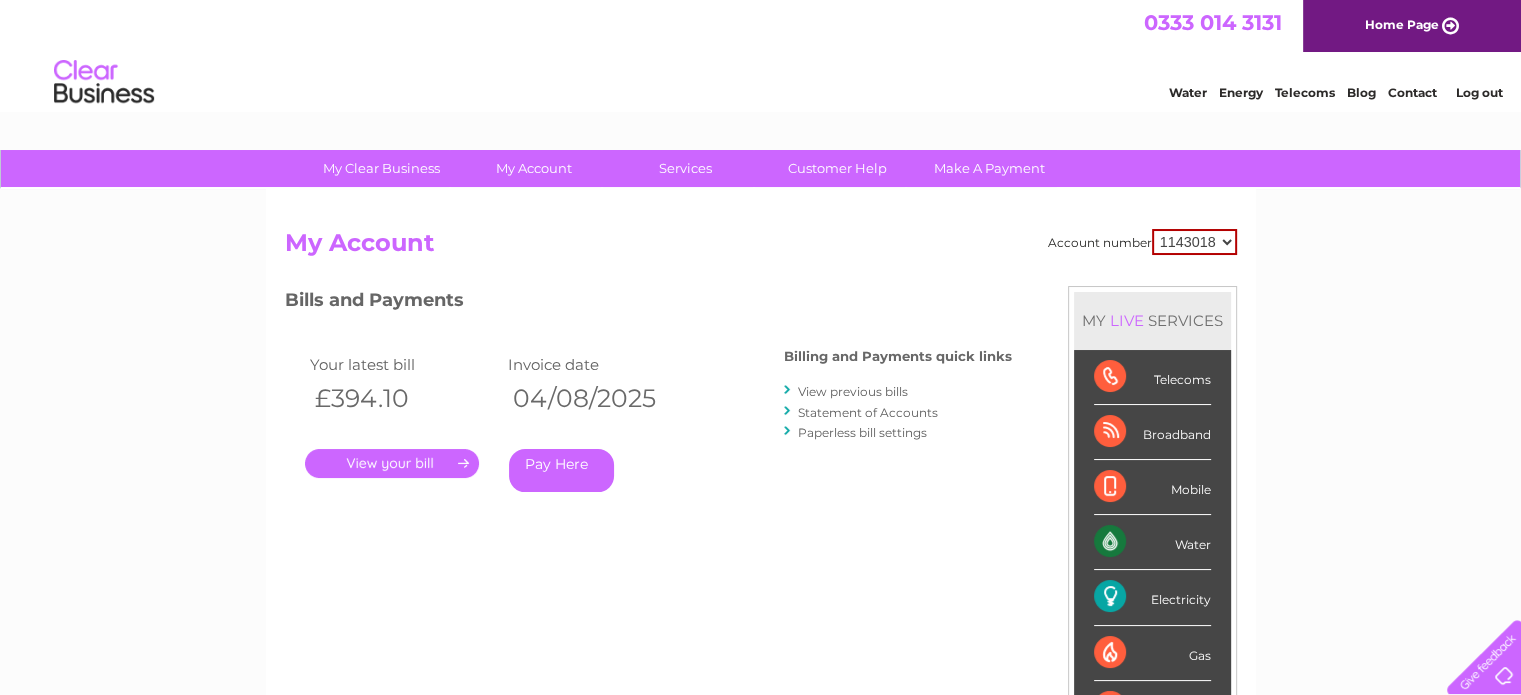 click on "View previous bills" at bounding box center (853, 391) 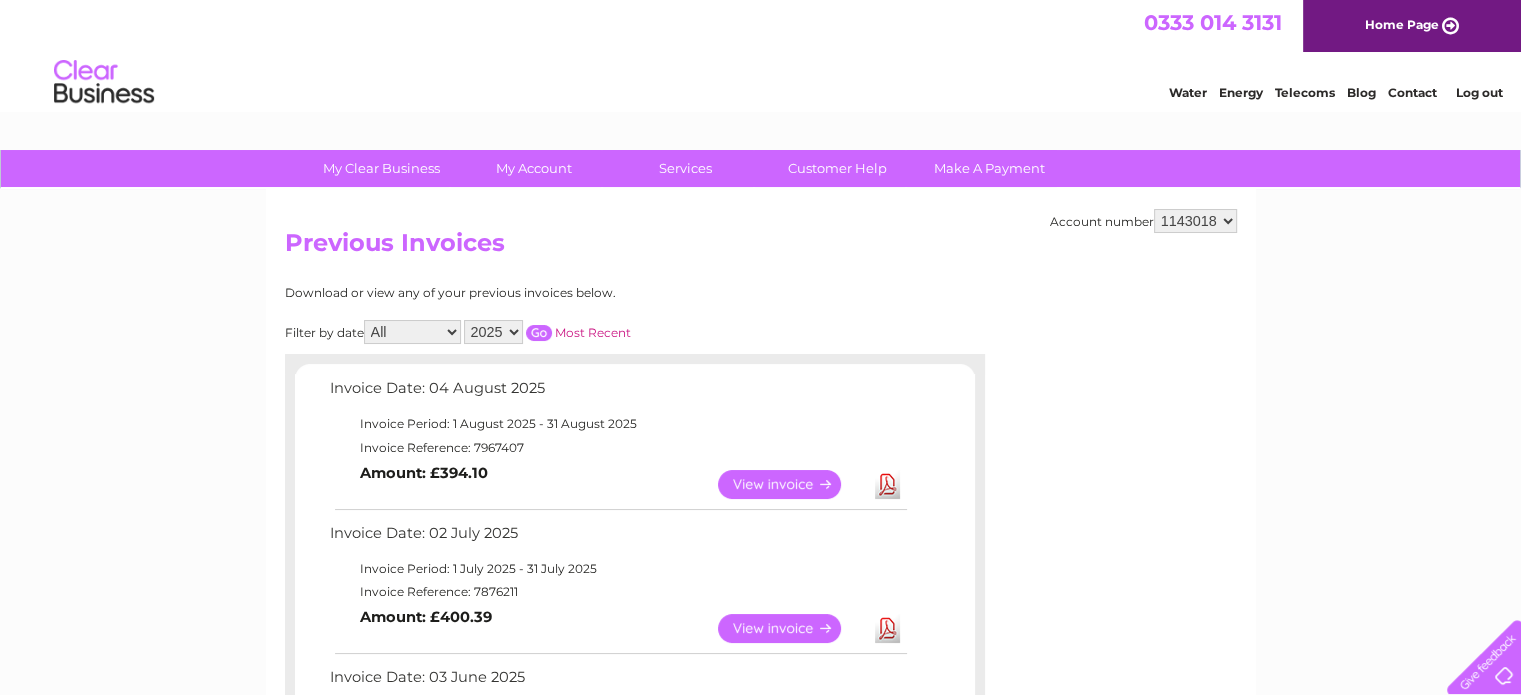 scroll, scrollTop: 0, scrollLeft: 0, axis: both 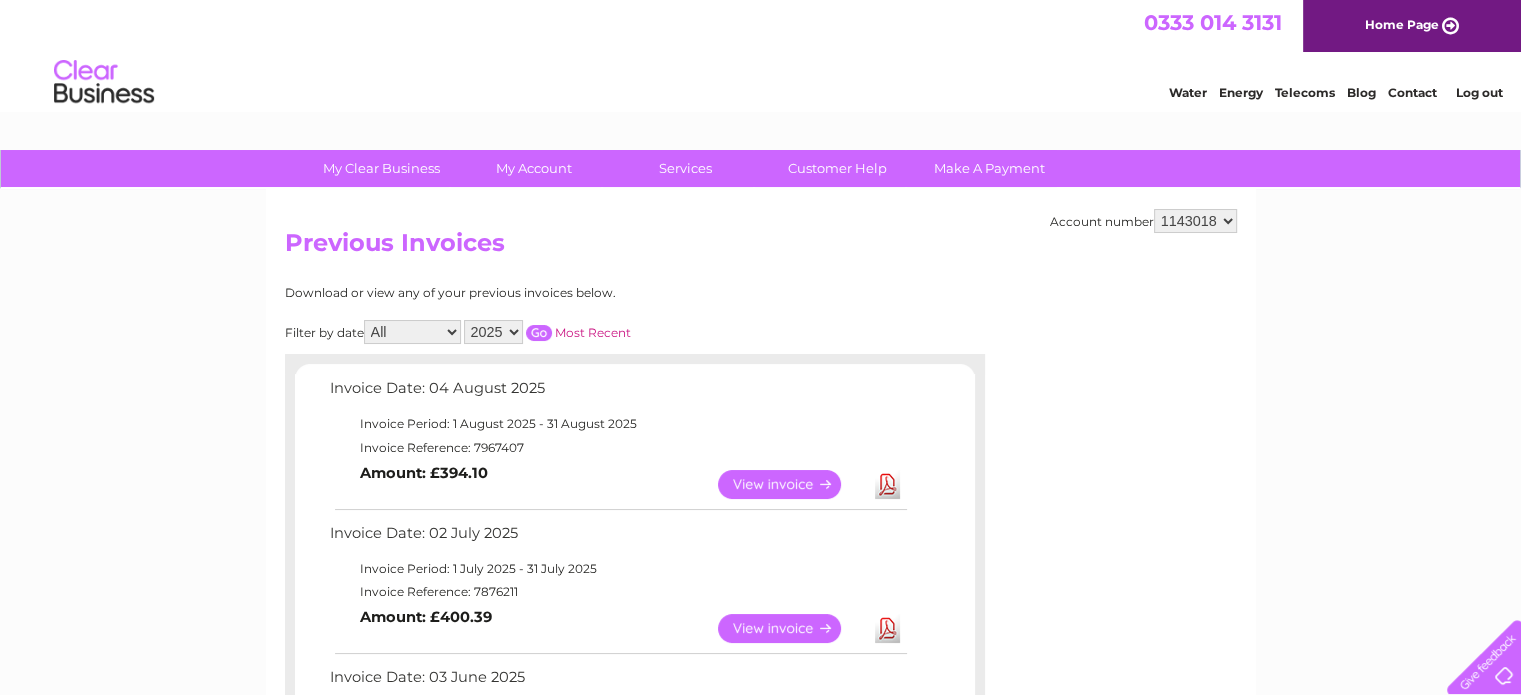 click on "2025
2024
2023
2022" at bounding box center [493, 332] 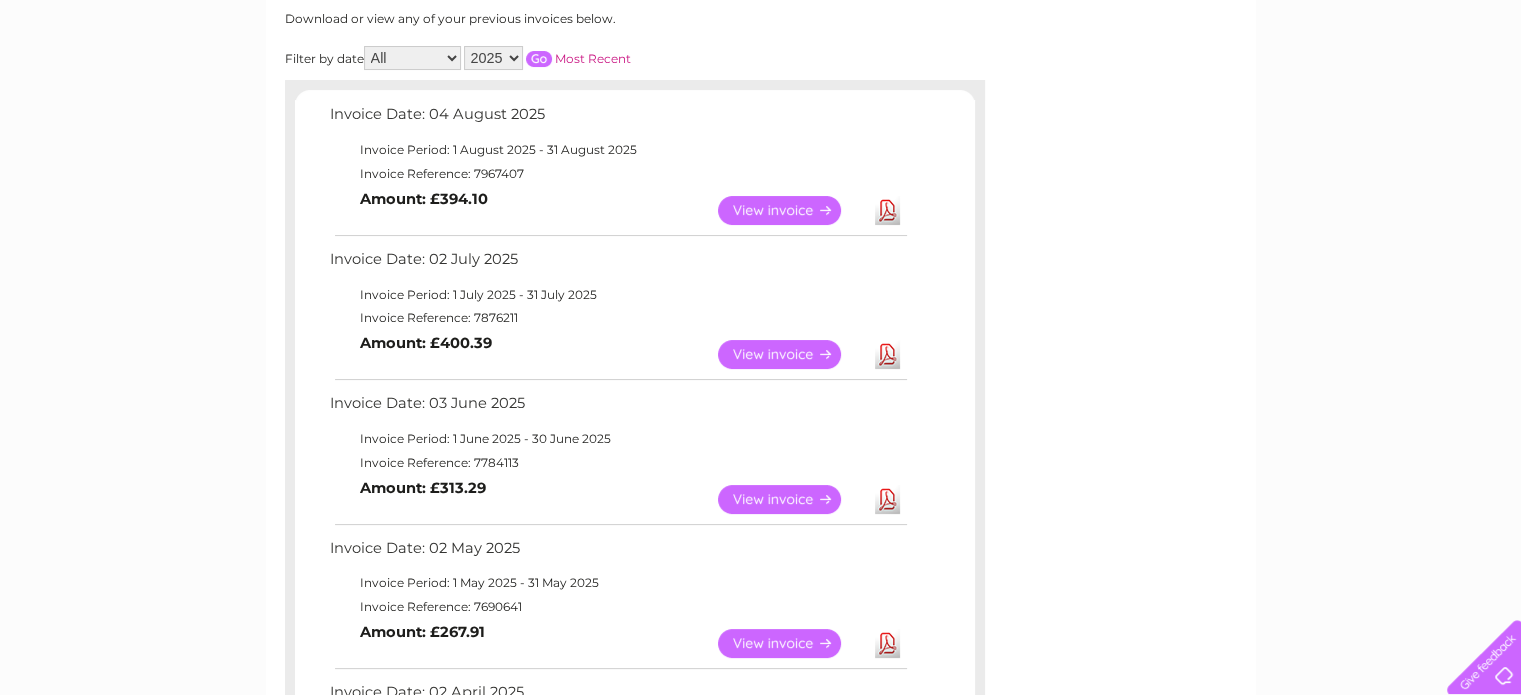 scroll, scrollTop: 276, scrollLeft: 0, axis: vertical 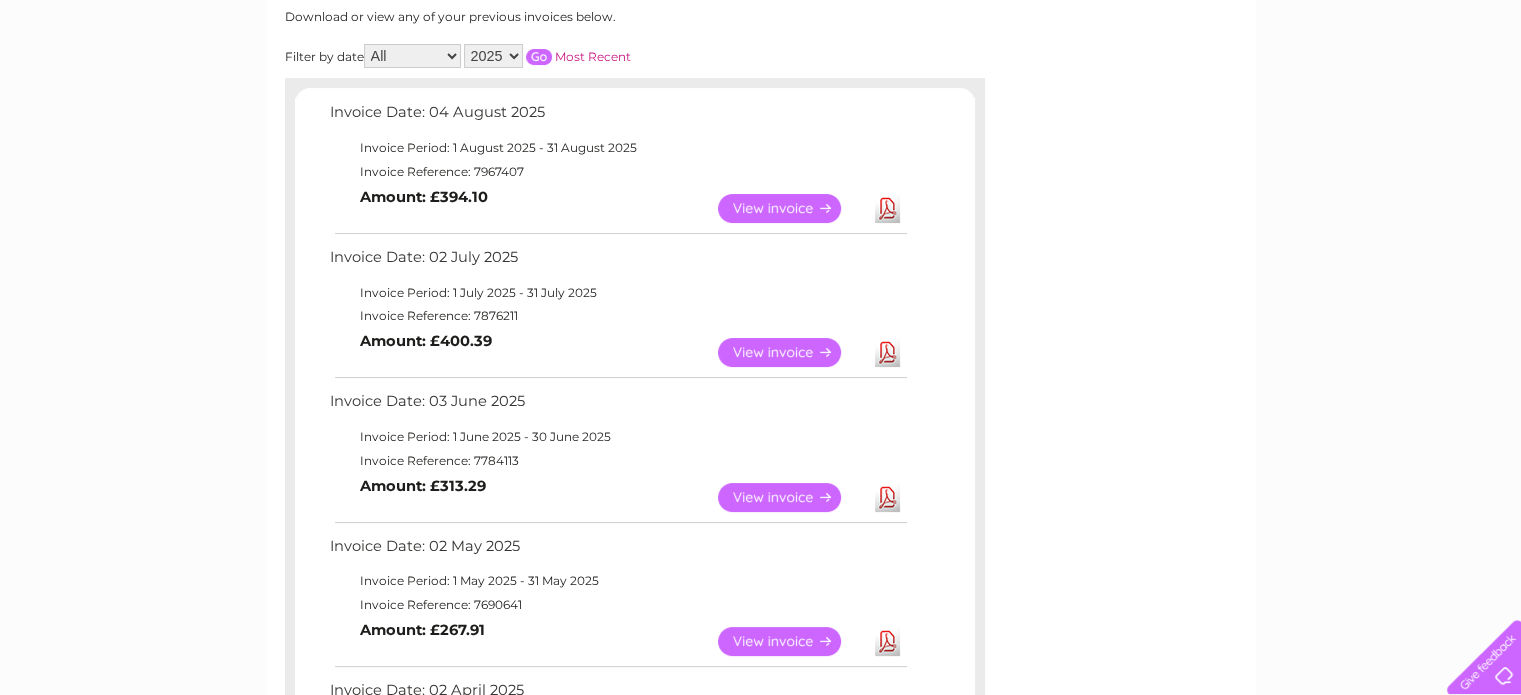 click on "Download" at bounding box center [887, 208] 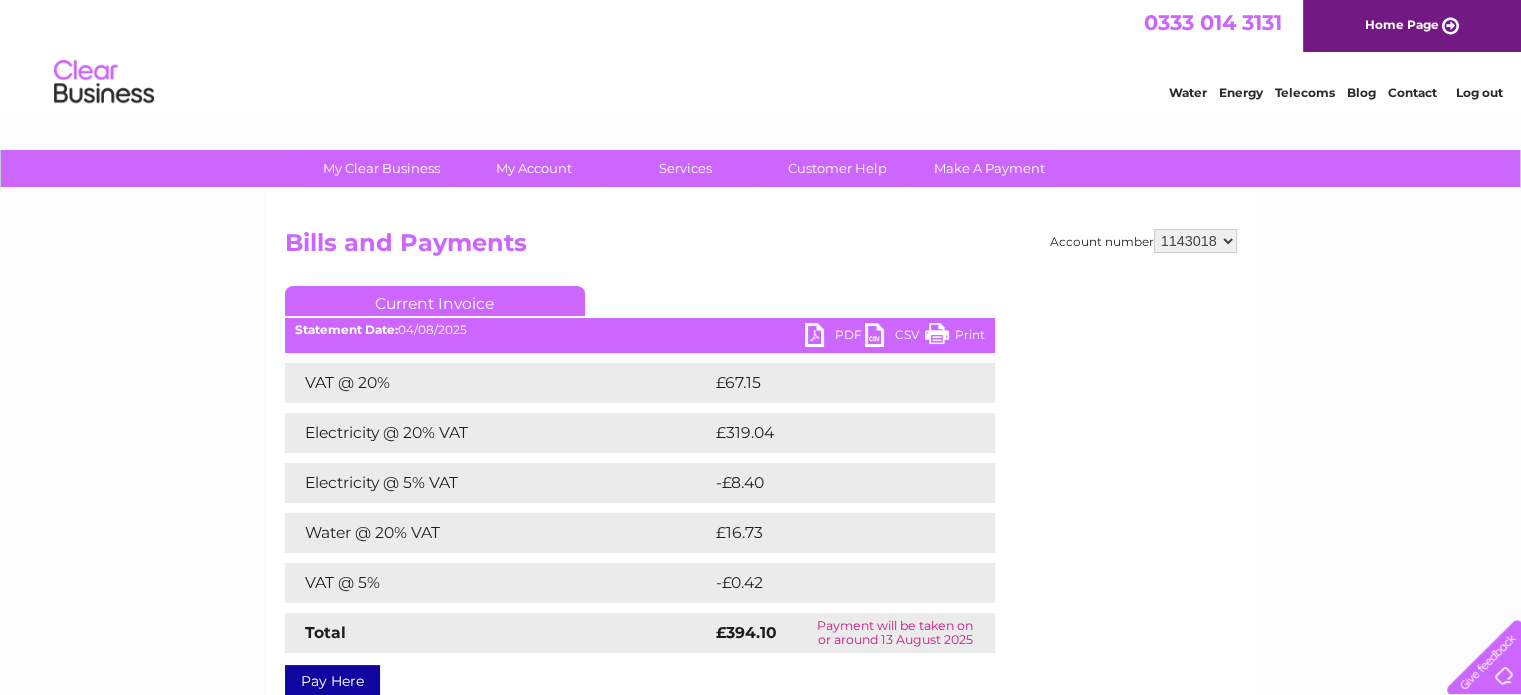scroll, scrollTop: 0, scrollLeft: 0, axis: both 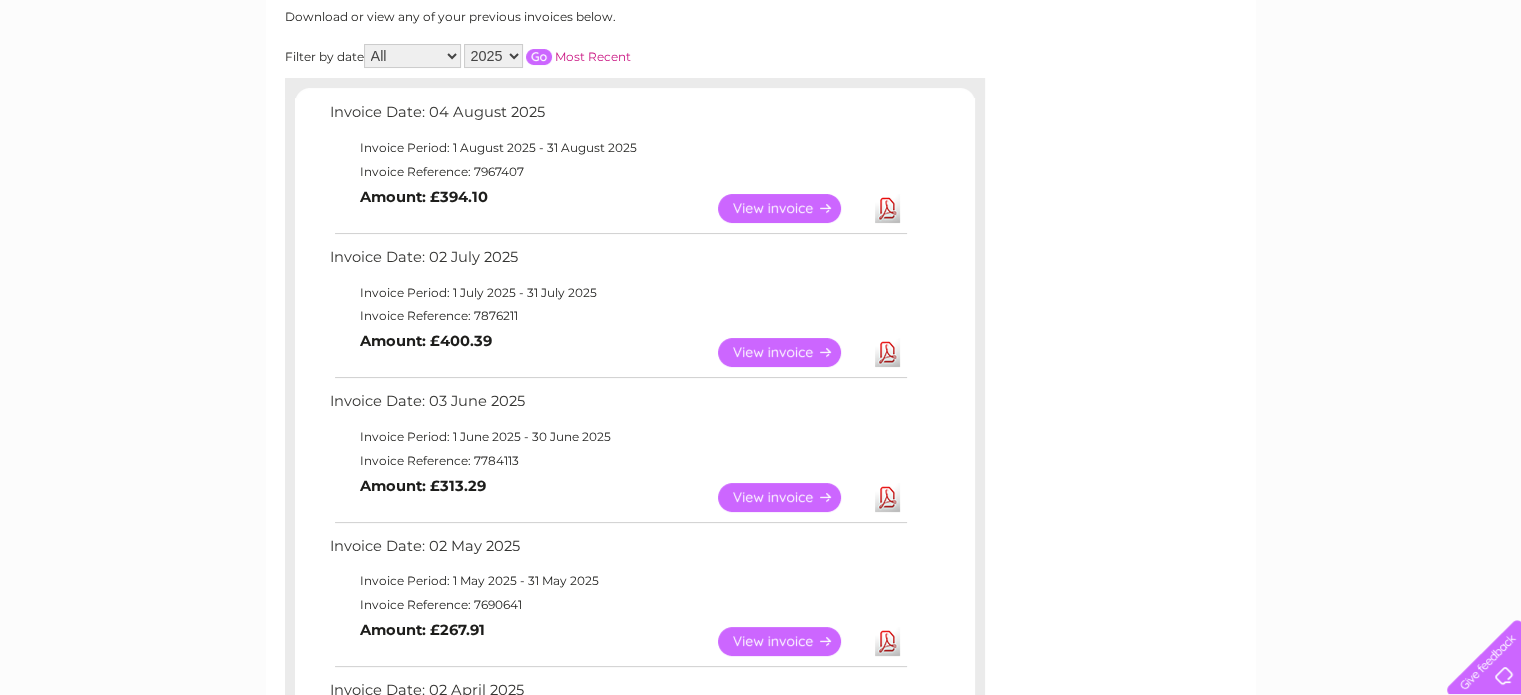 click on "View" at bounding box center [791, 352] 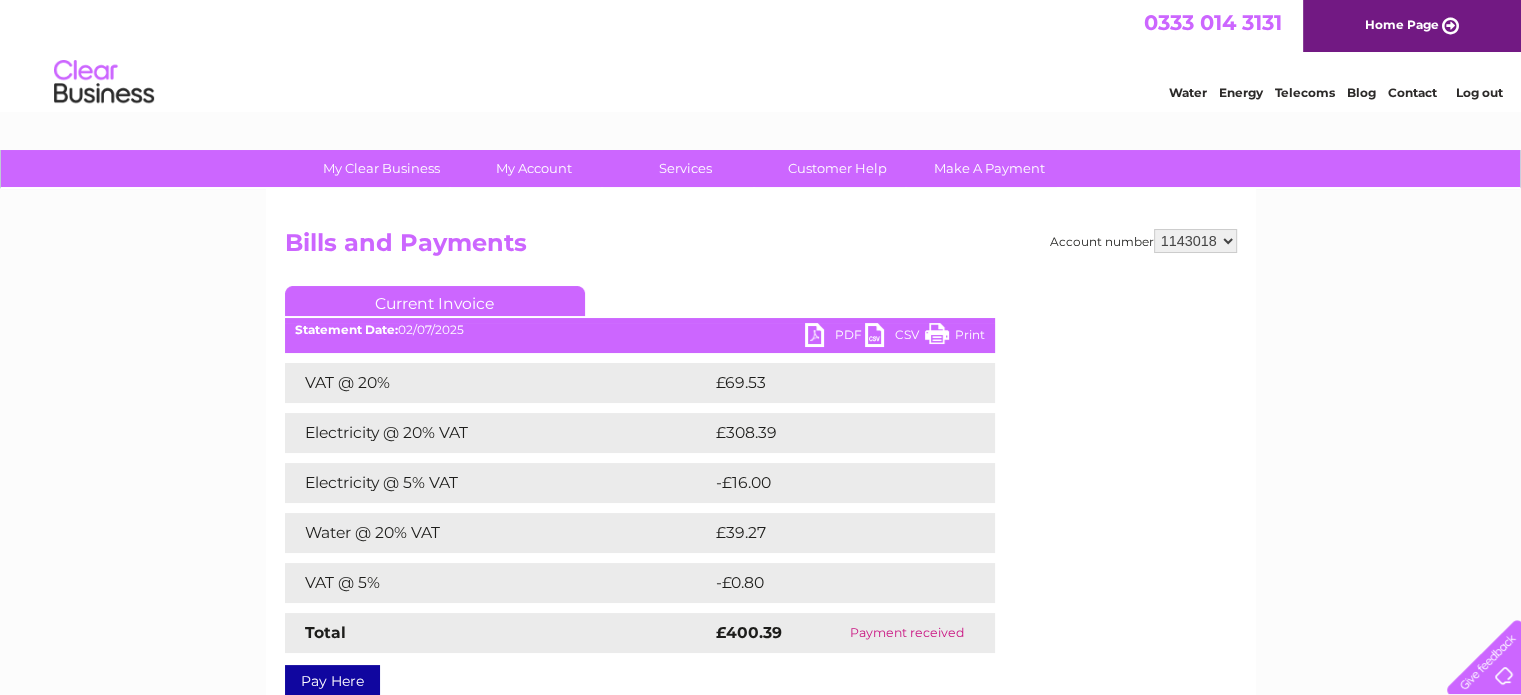 scroll, scrollTop: 0, scrollLeft: 0, axis: both 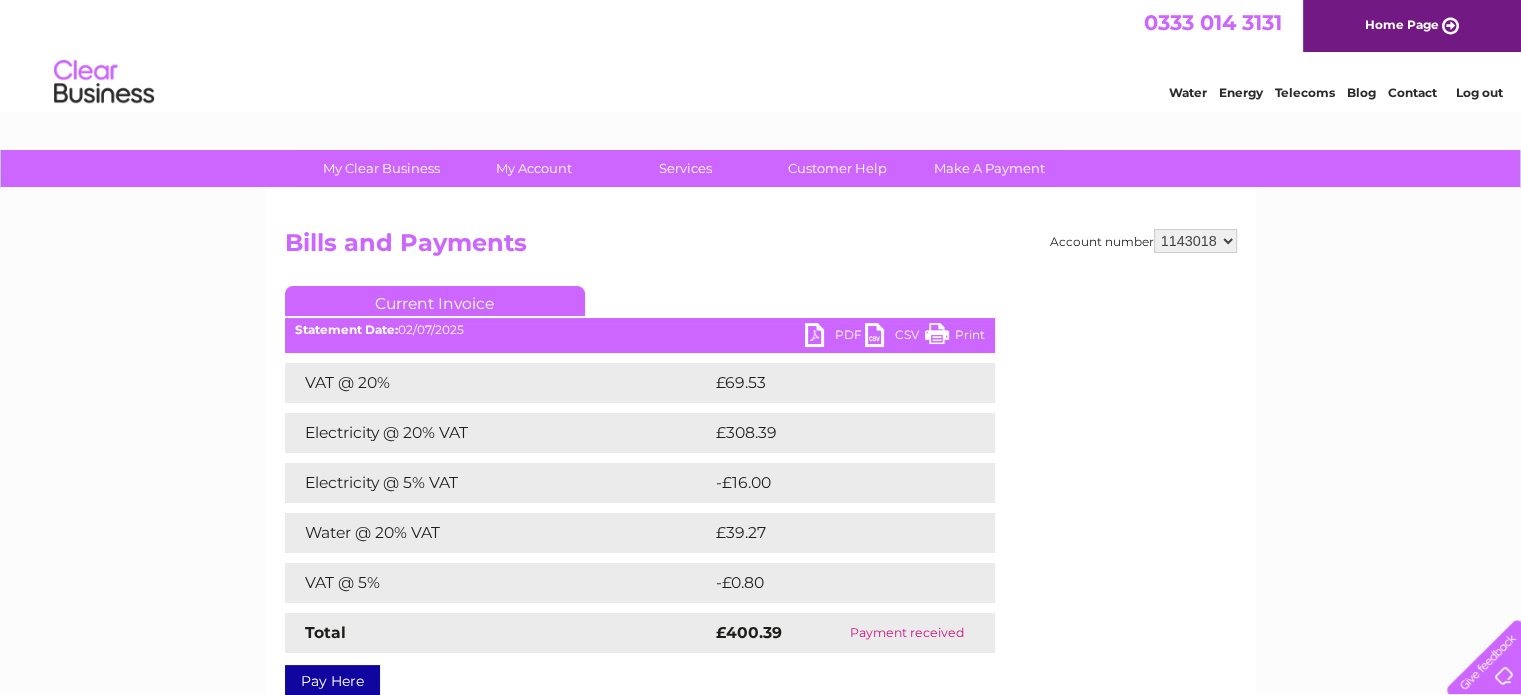 click on "PDF" at bounding box center [835, 337] 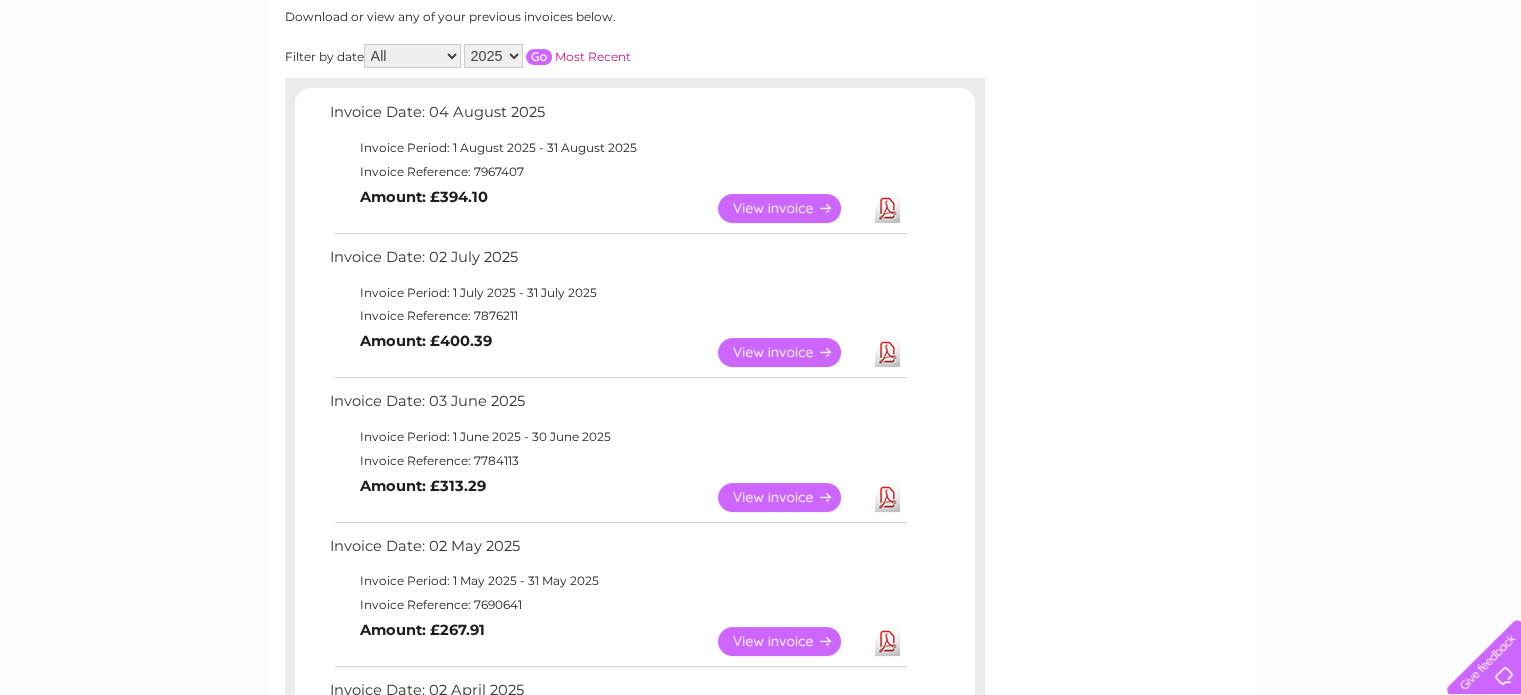 scroll, scrollTop: 0, scrollLeft: 0, axis: both 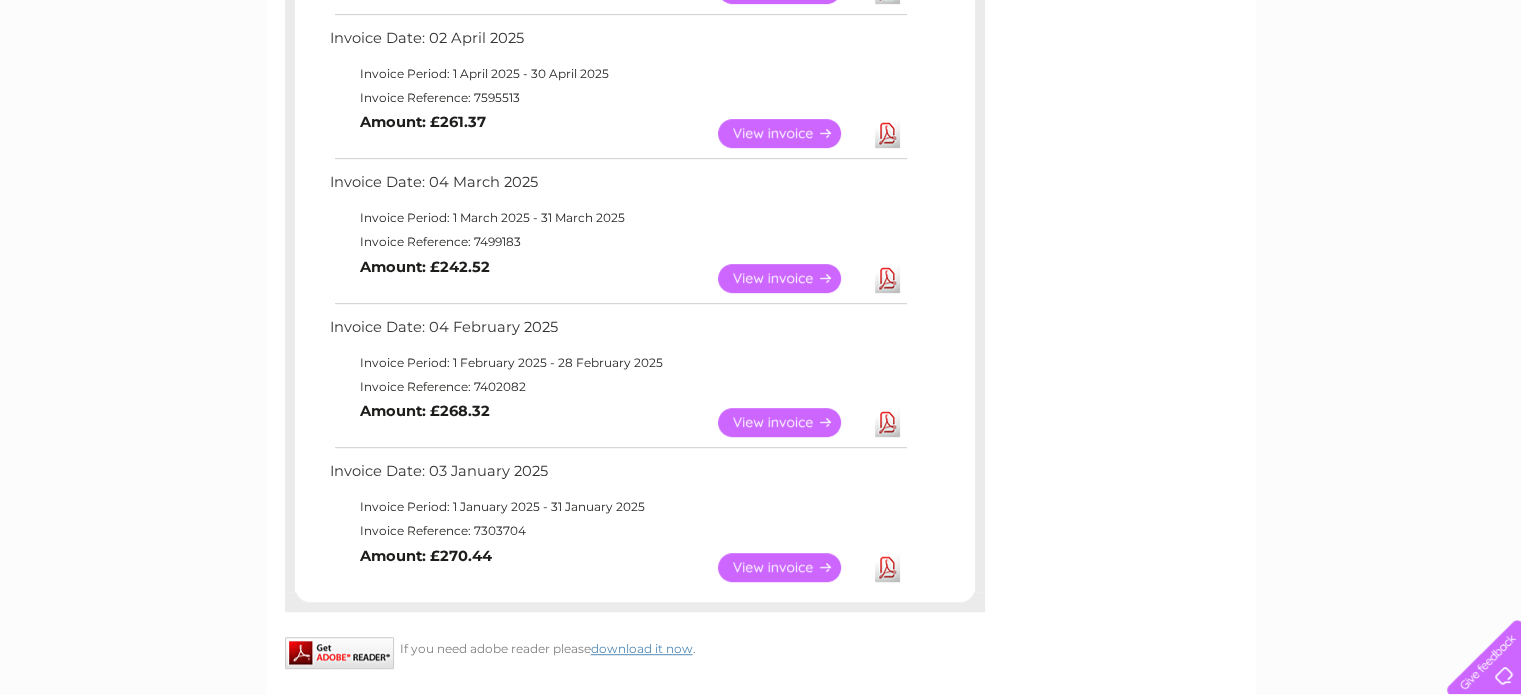 click on "Download" at bounding box center [887, 133] 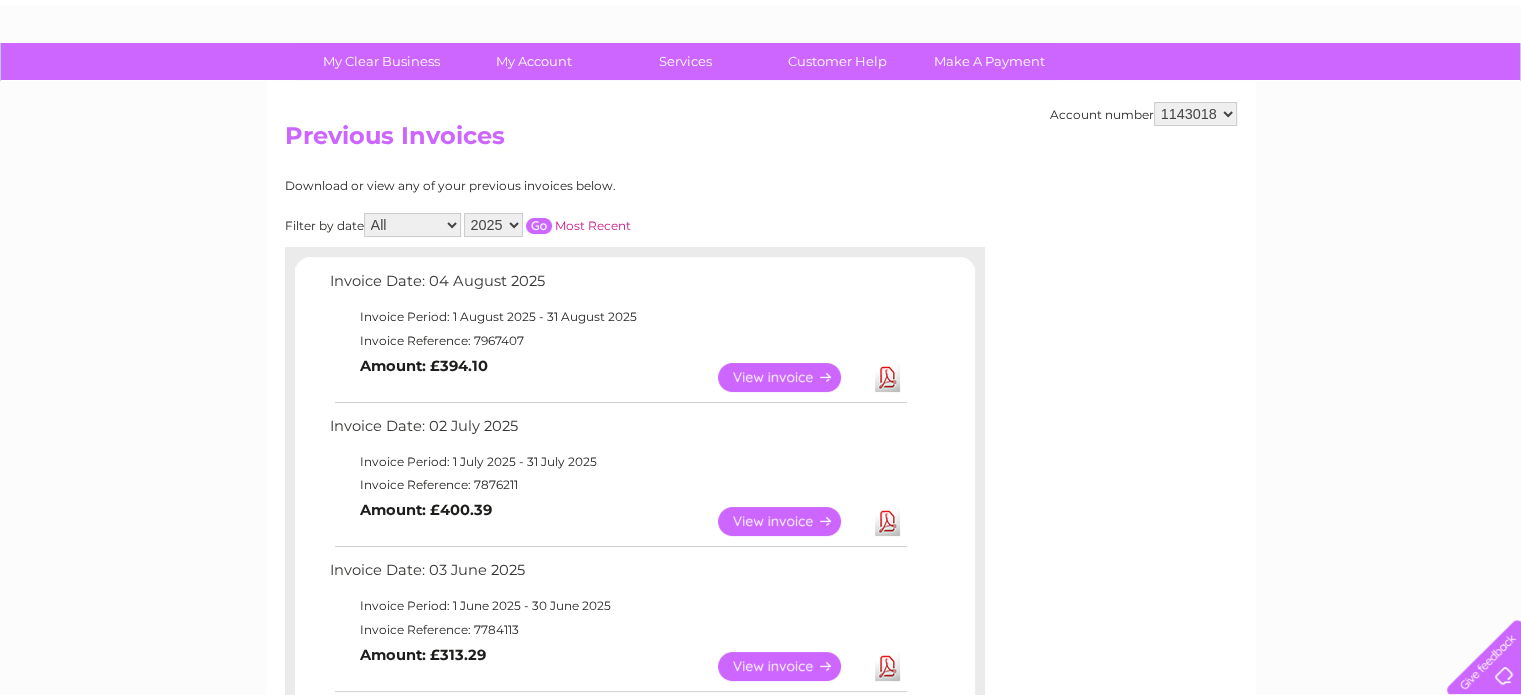 scroll, scrollTop: 54, scrollLeft: 0, axis: vertical 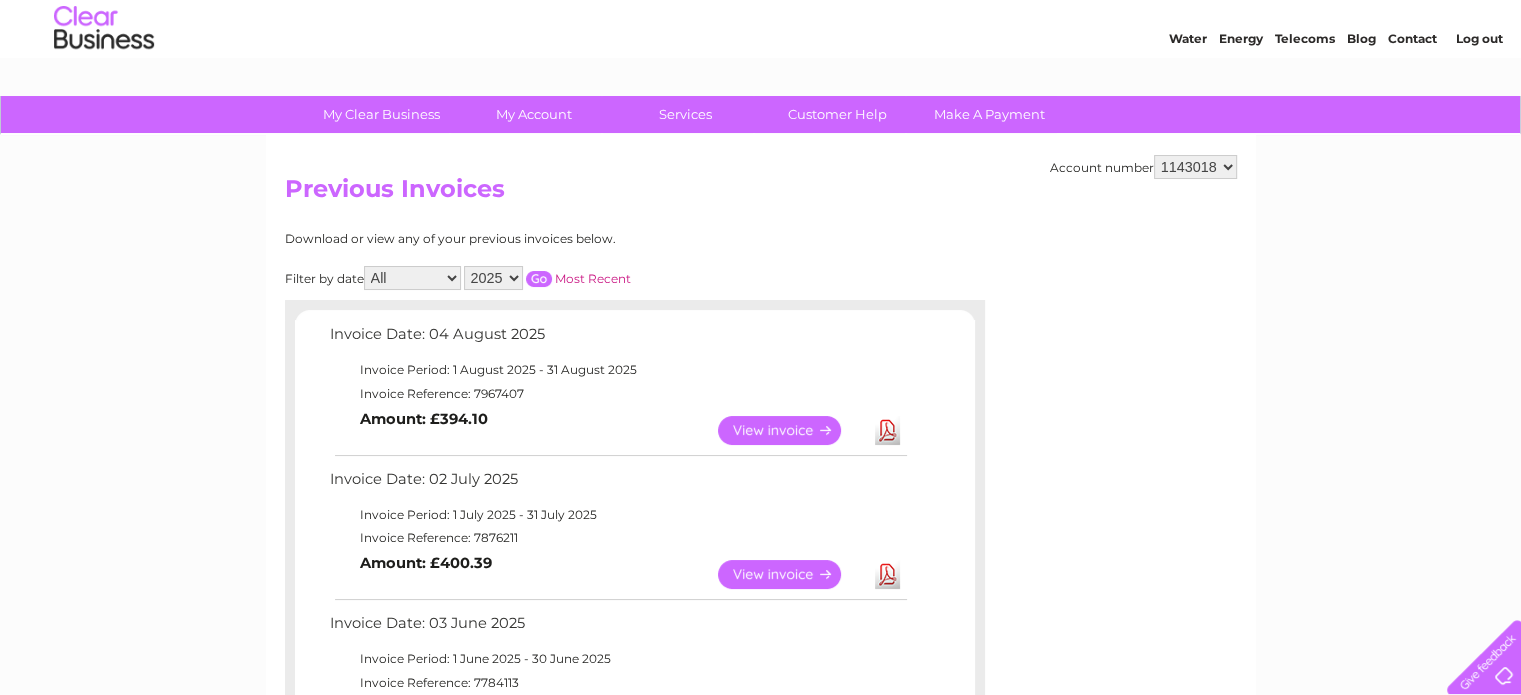 click on "2025
2024
2023
2022" at bounding box center (493, 278) 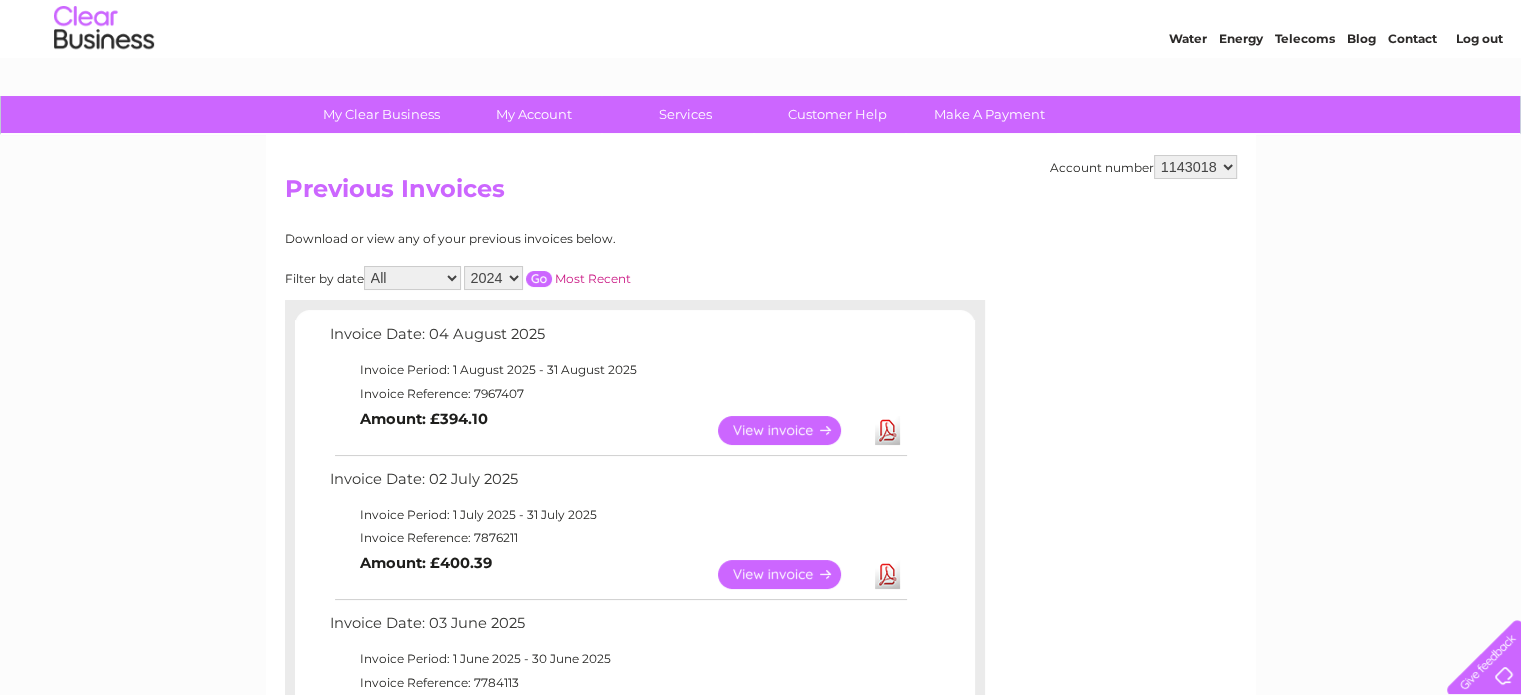 click on "2025
2024
2023
2022" at bounding box center (493, 278) 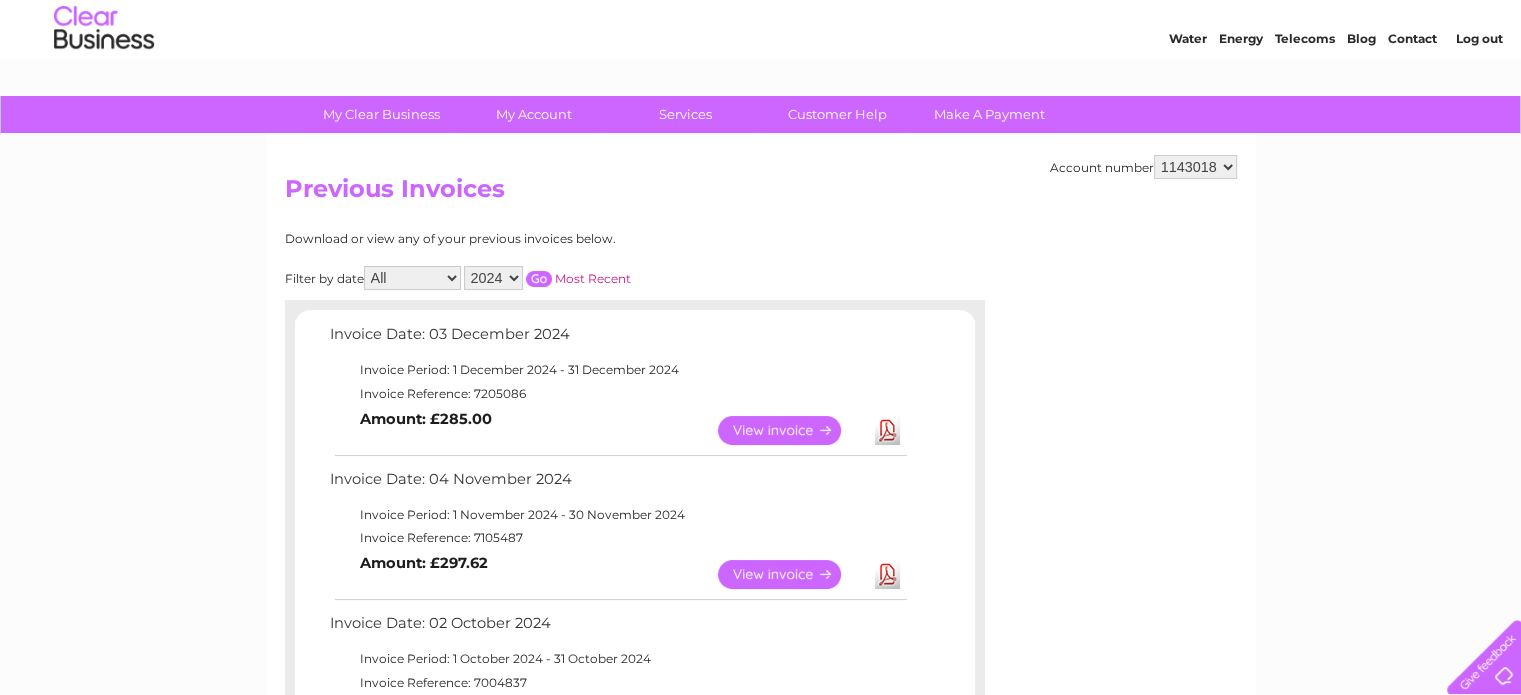 click on "Download" at bounding box center (887, 430) 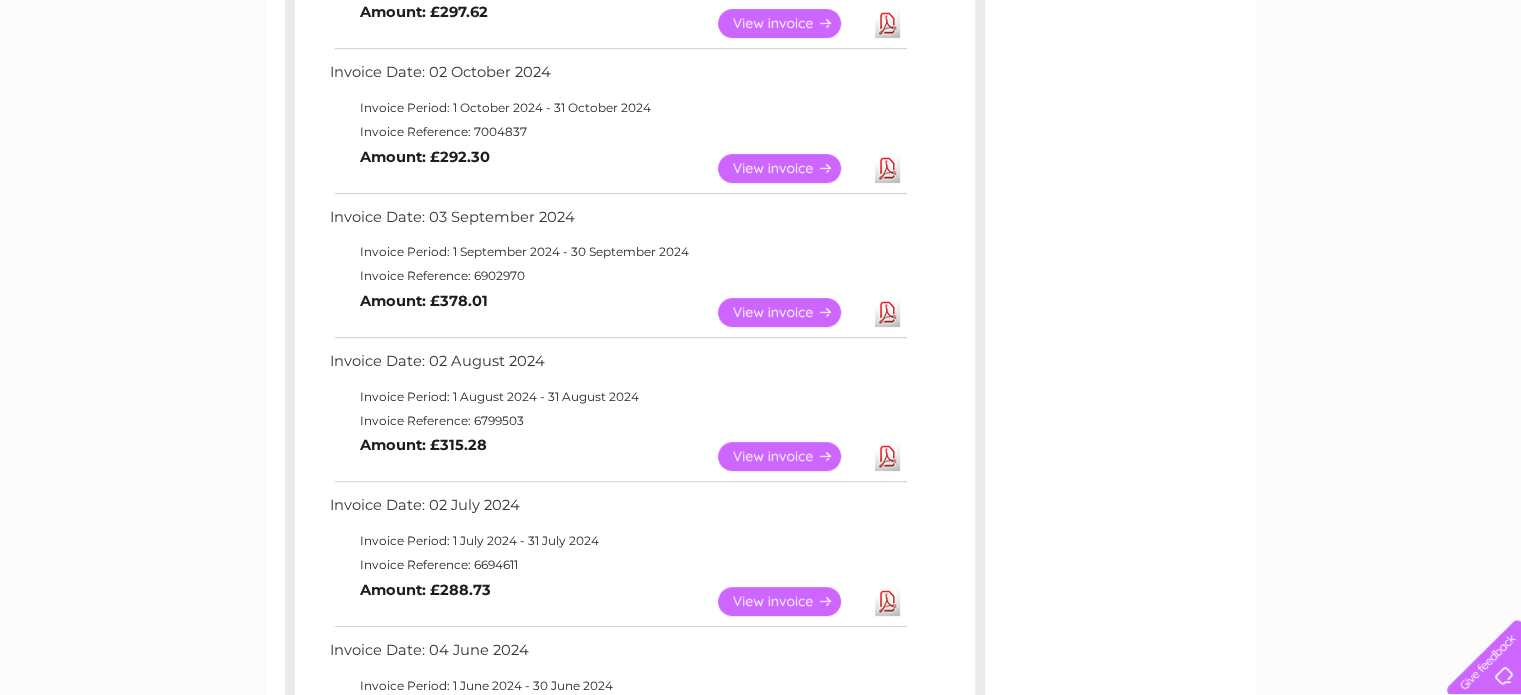 scroll, scrollTop: 658, scrollLeft: 0, axis: vertical 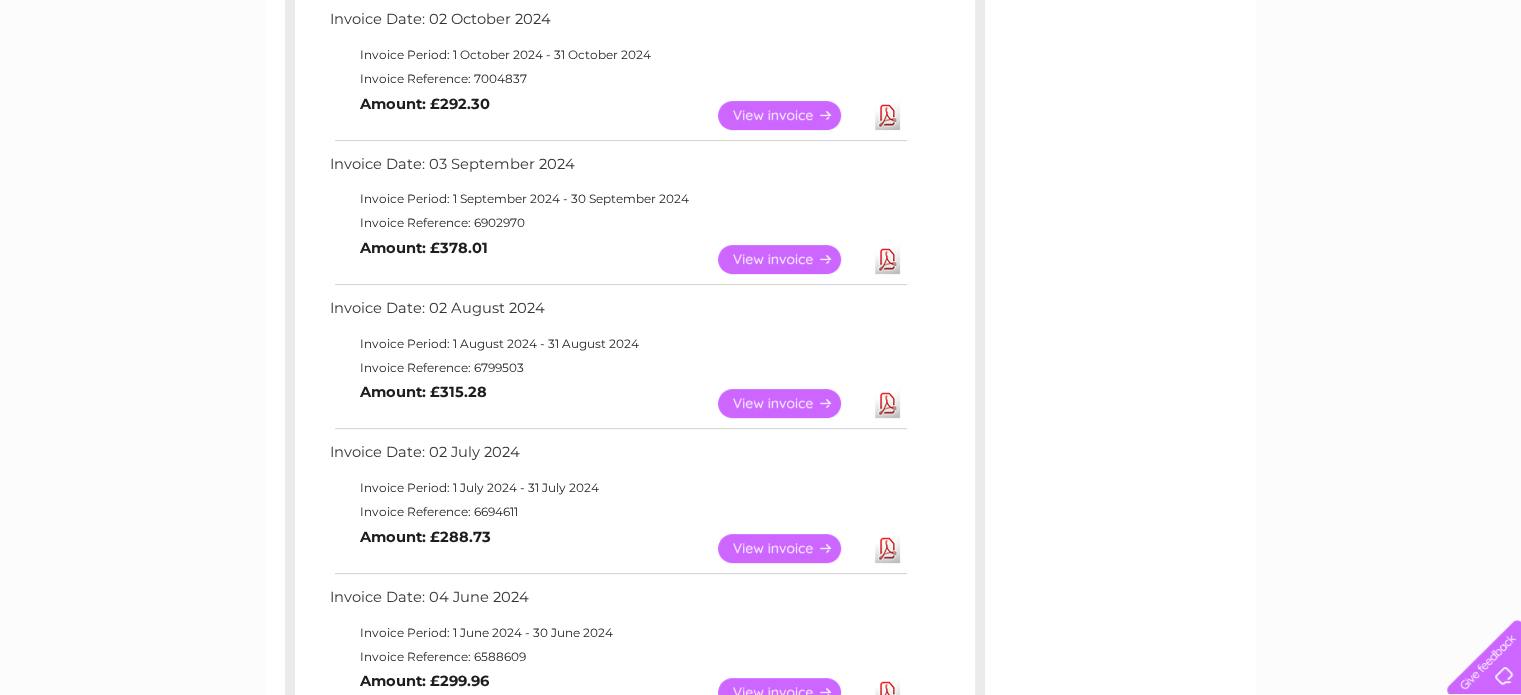 click on "Download" at bounding box center (887, 115) 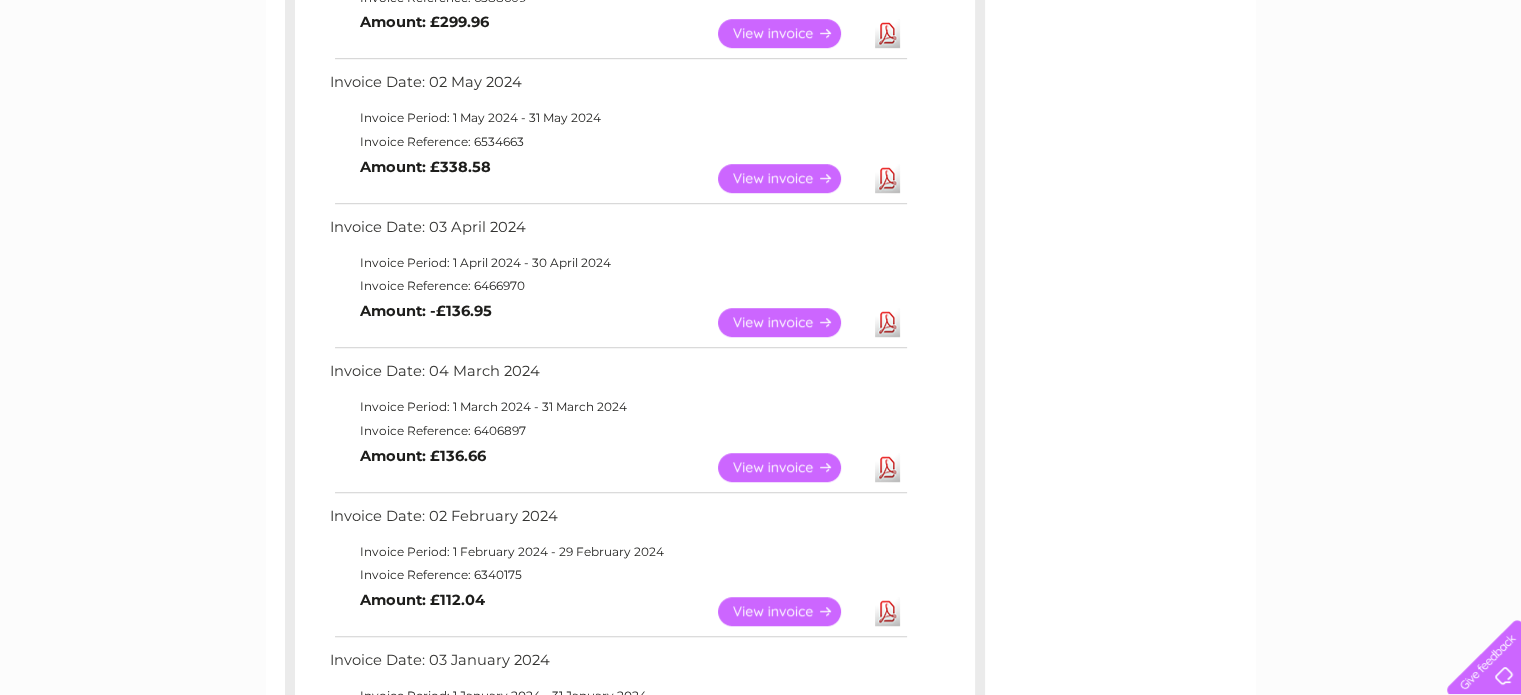 scroll, scrollTop: 1324, scrollLeft: 0, axis: vertical 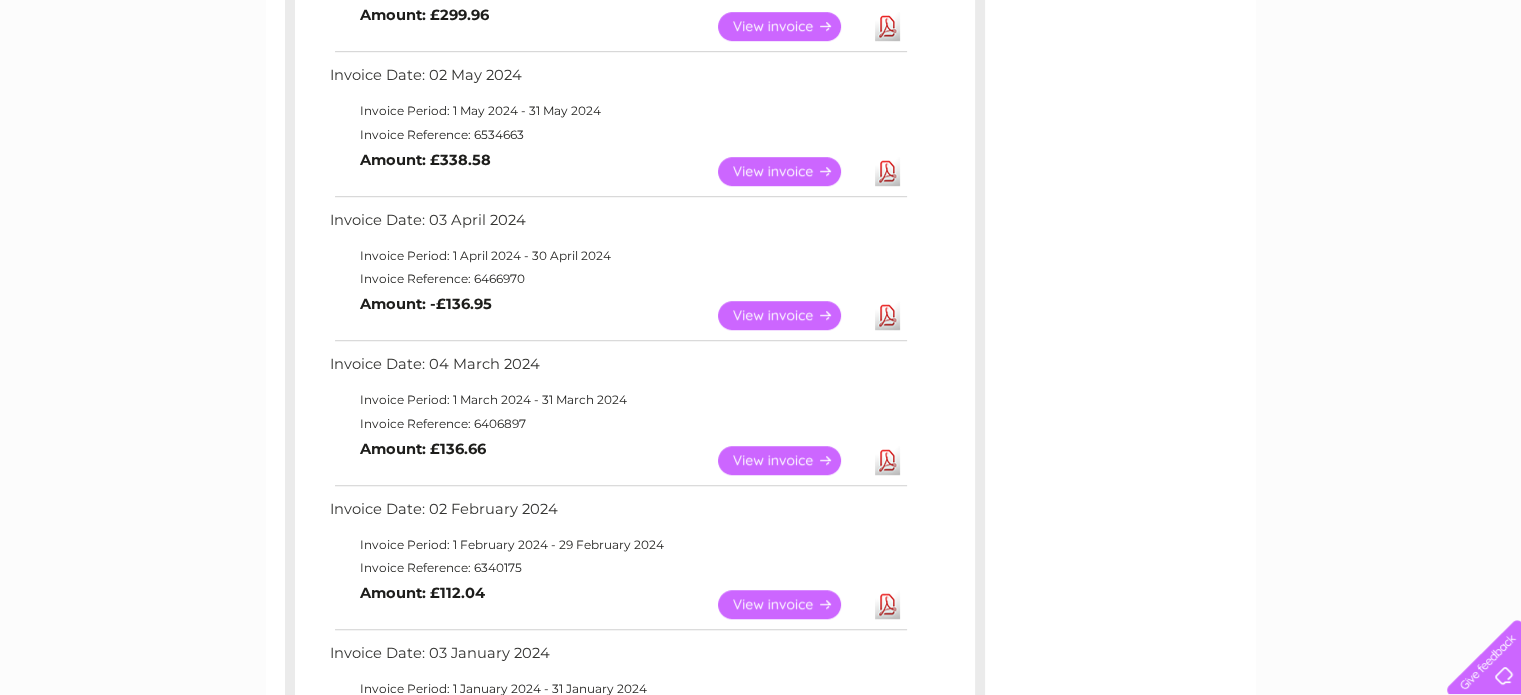 click on "Download" at bounding box center [887, 26] 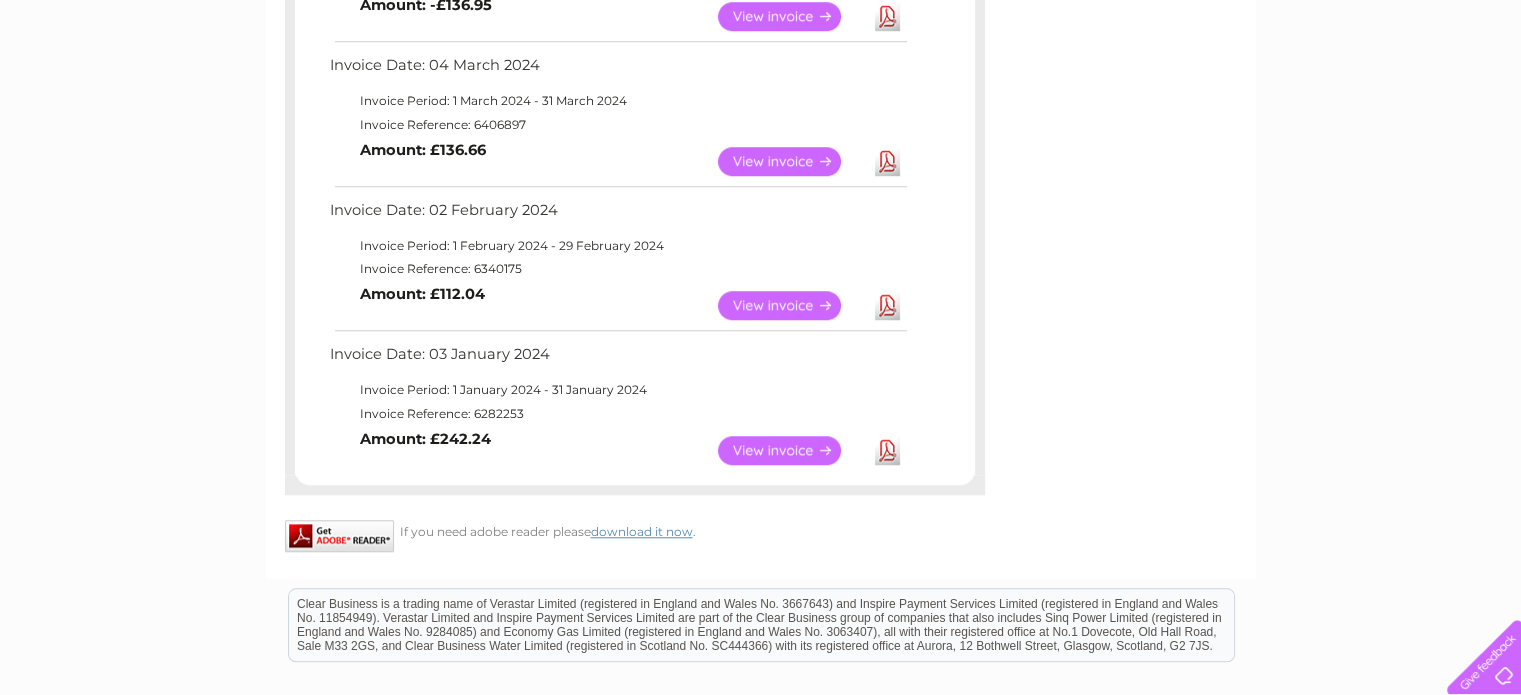 scroll, scrollTop: 1663, scrollLeft: 0, axis: vertical 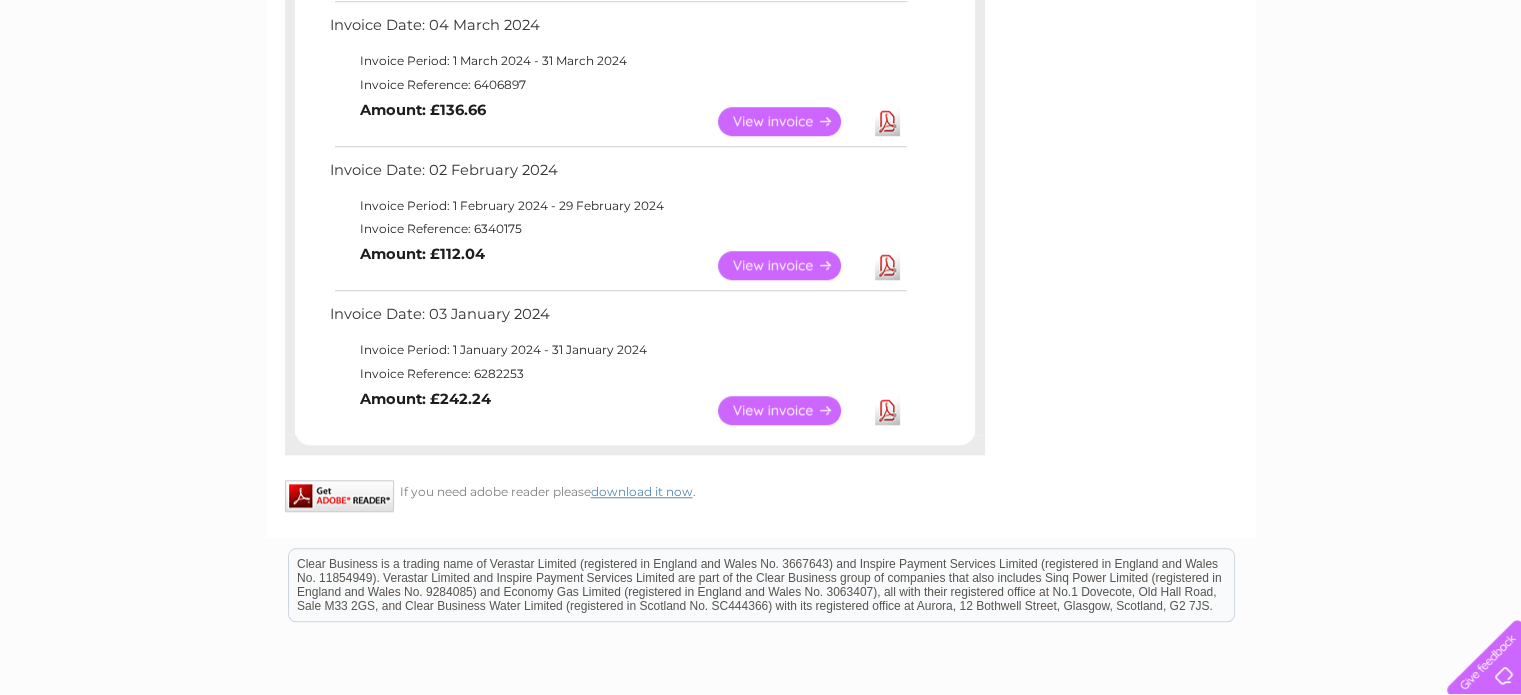 click on "Download" at bounding box center [887, 410] 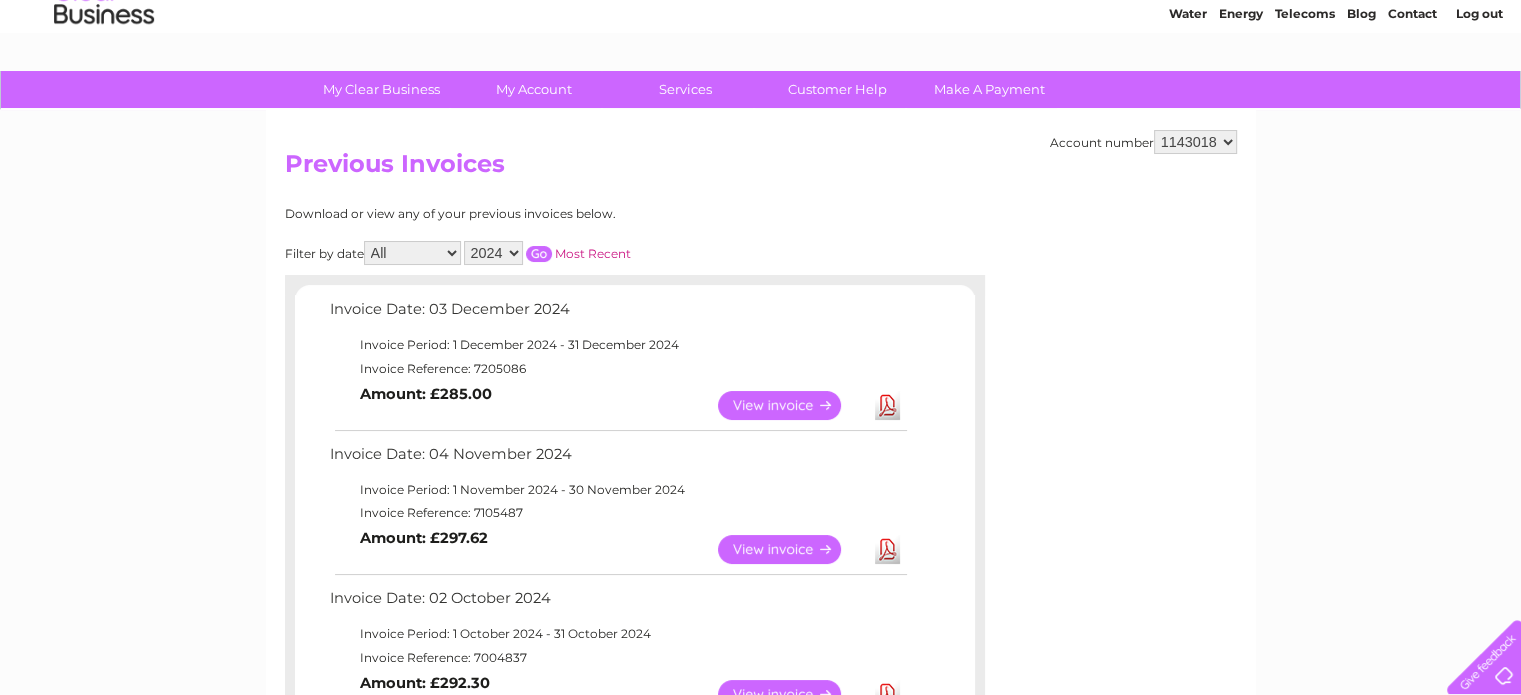 scroll, scrollTop: 39, scrollLeft: 0, axis: vertical 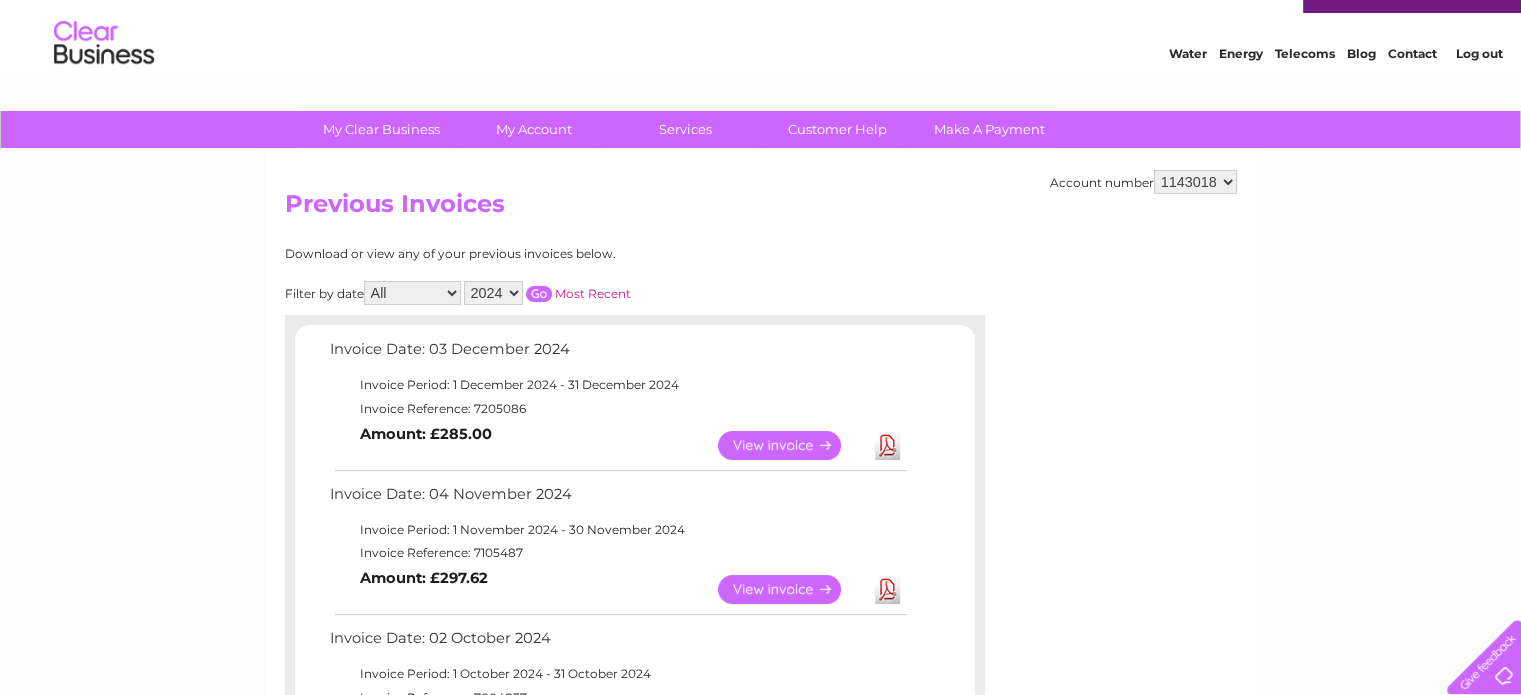 click on "2025
2024
2023
2022" at bounding box center (493, 293) 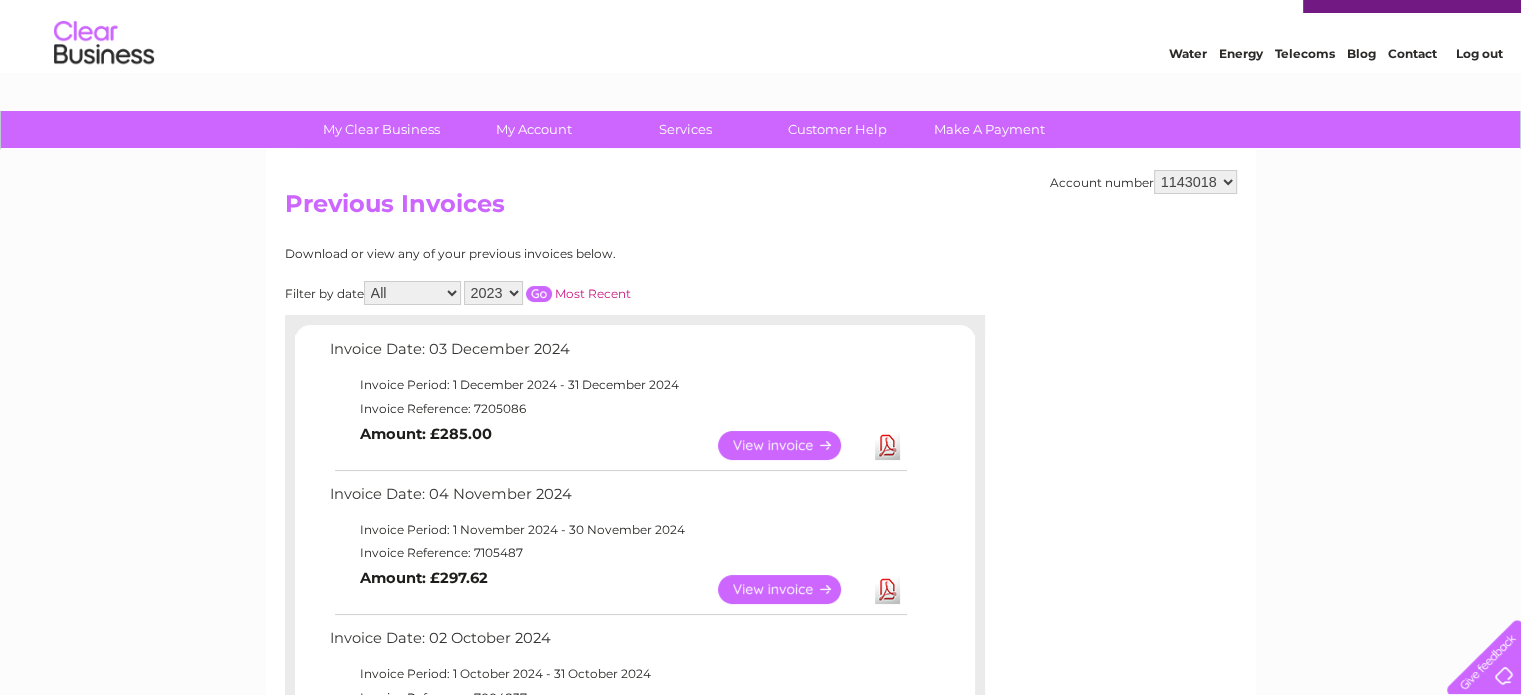 click at bounding box center [539, 294] 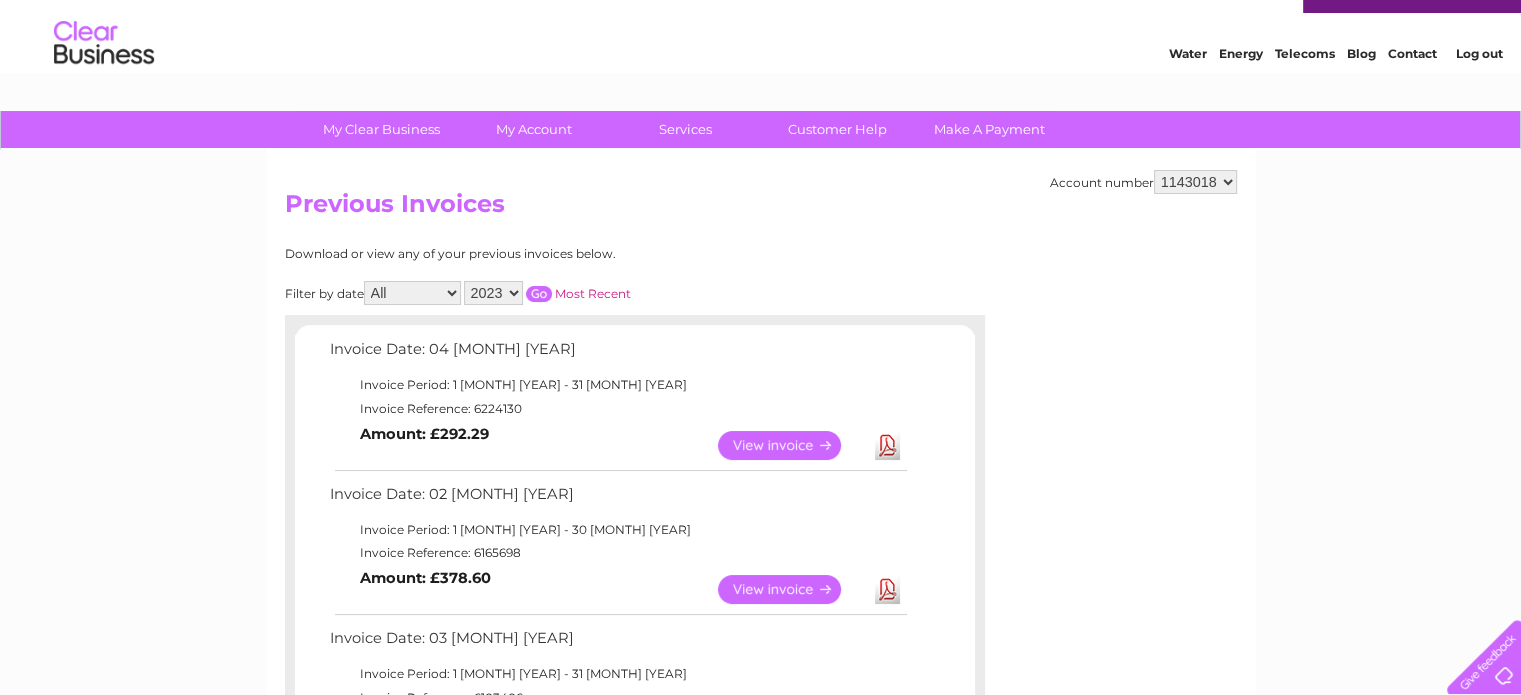 click on "Download" at bounding box center [887, 445] 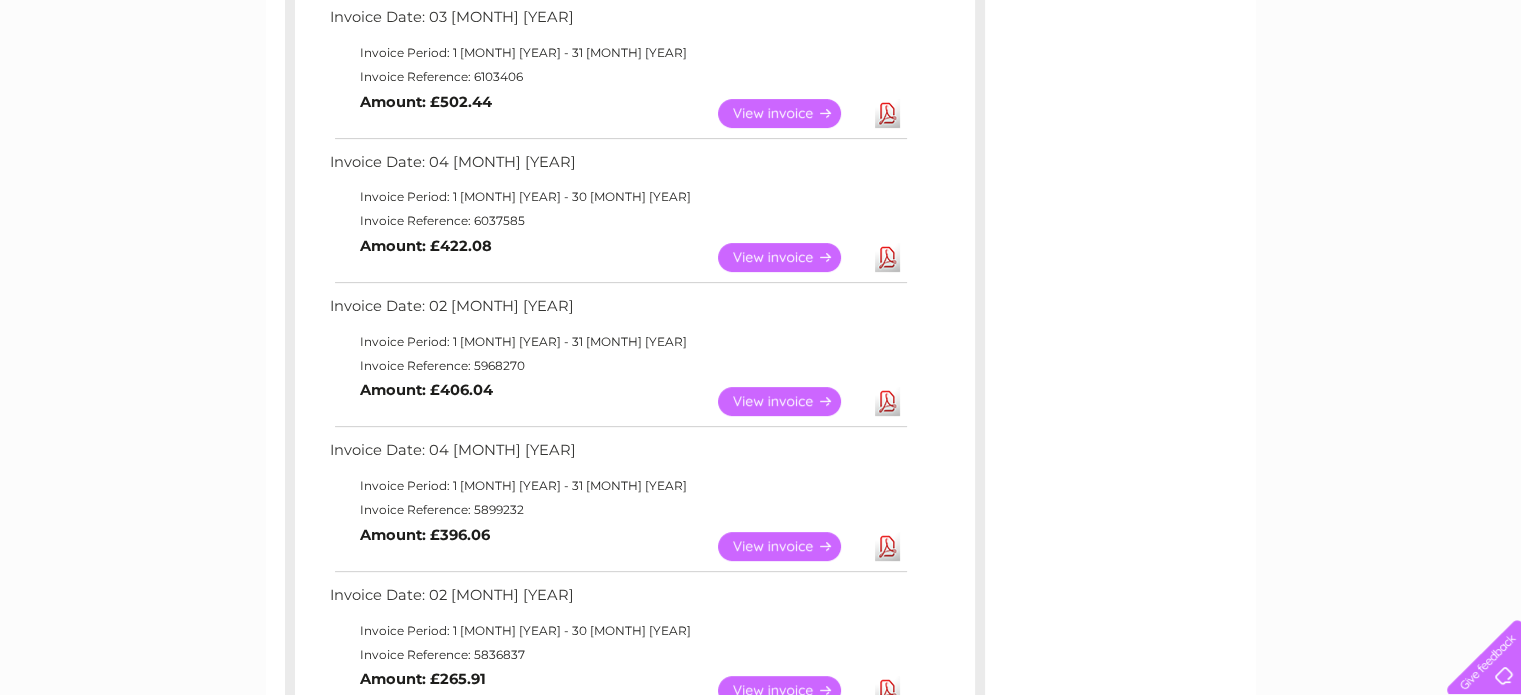 scroll, scrollTop: 664, scrollLeft: 0, axis: vertical 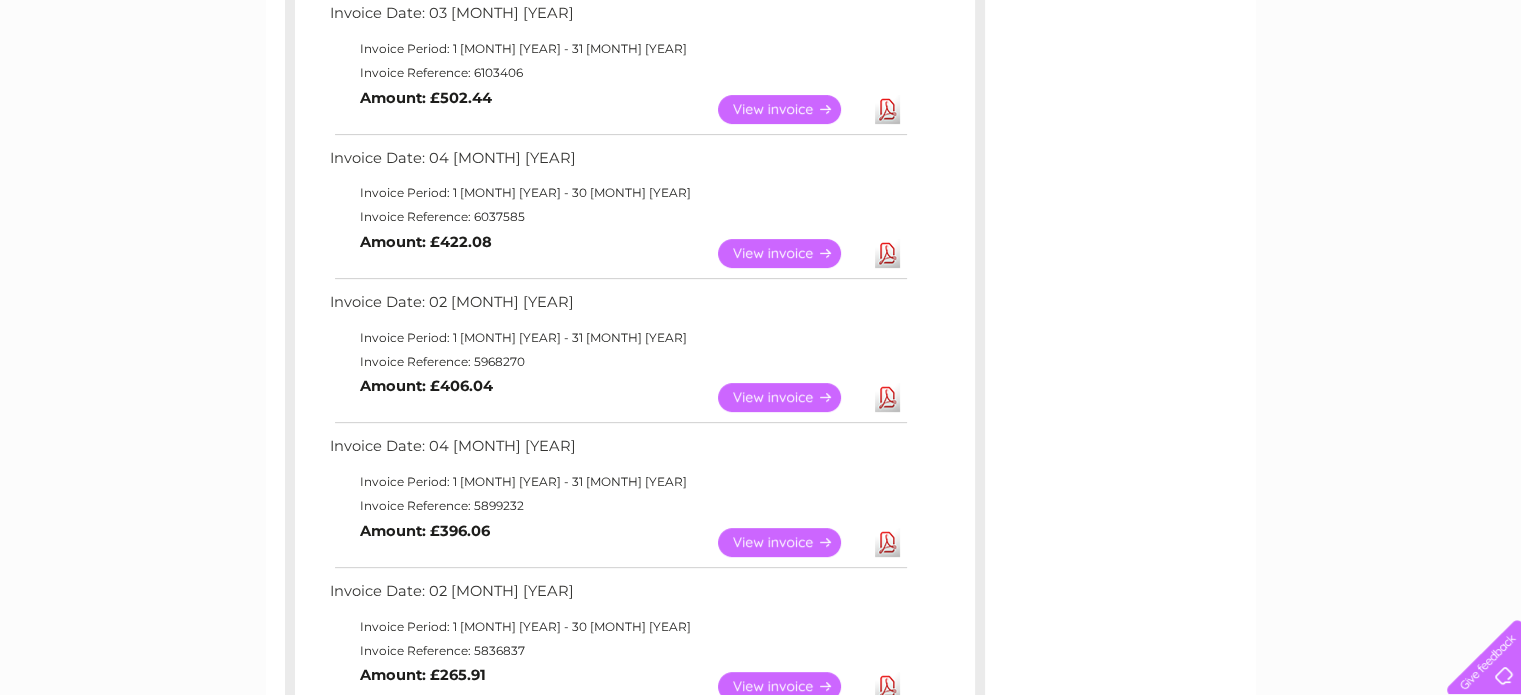 click on "Download" at bounding box center [887, 109] 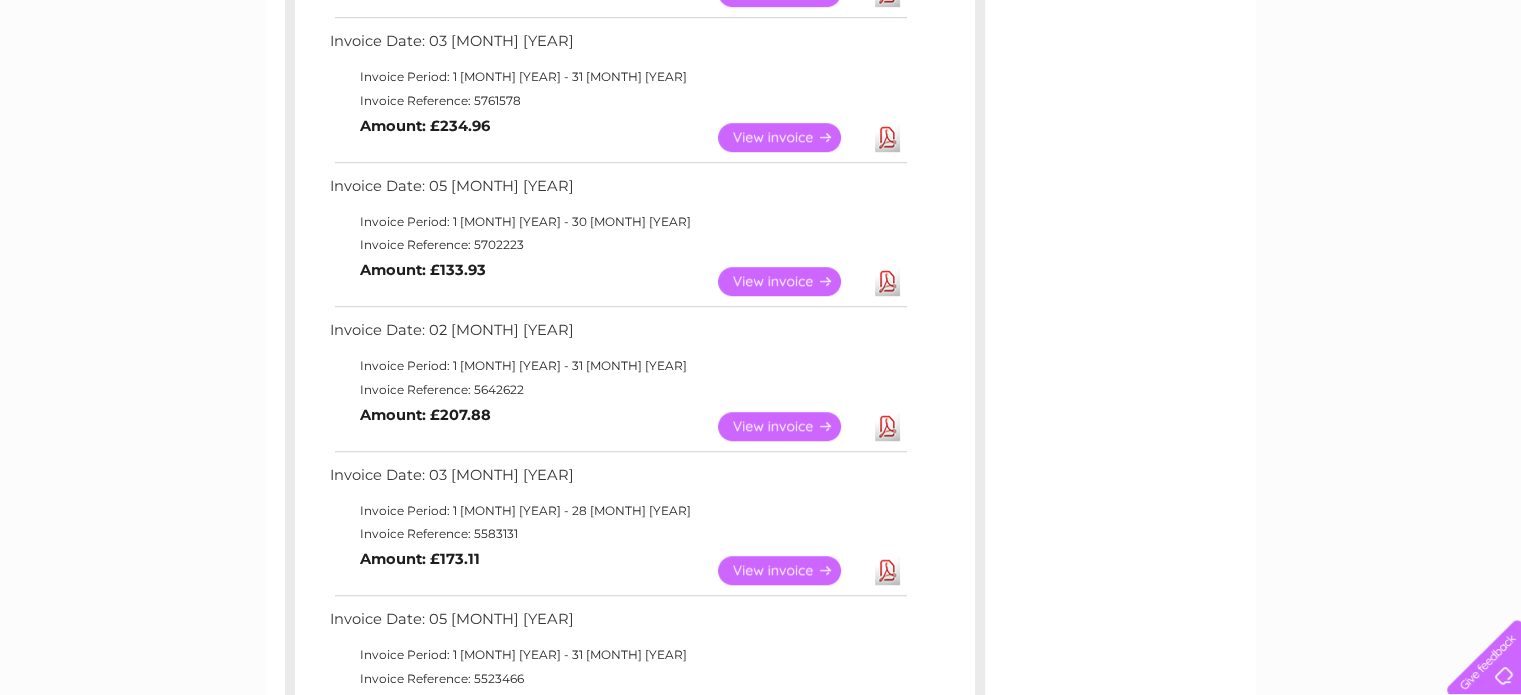 scroll, scrollTop: 1380, scrollLeft: 0, axis: vertical 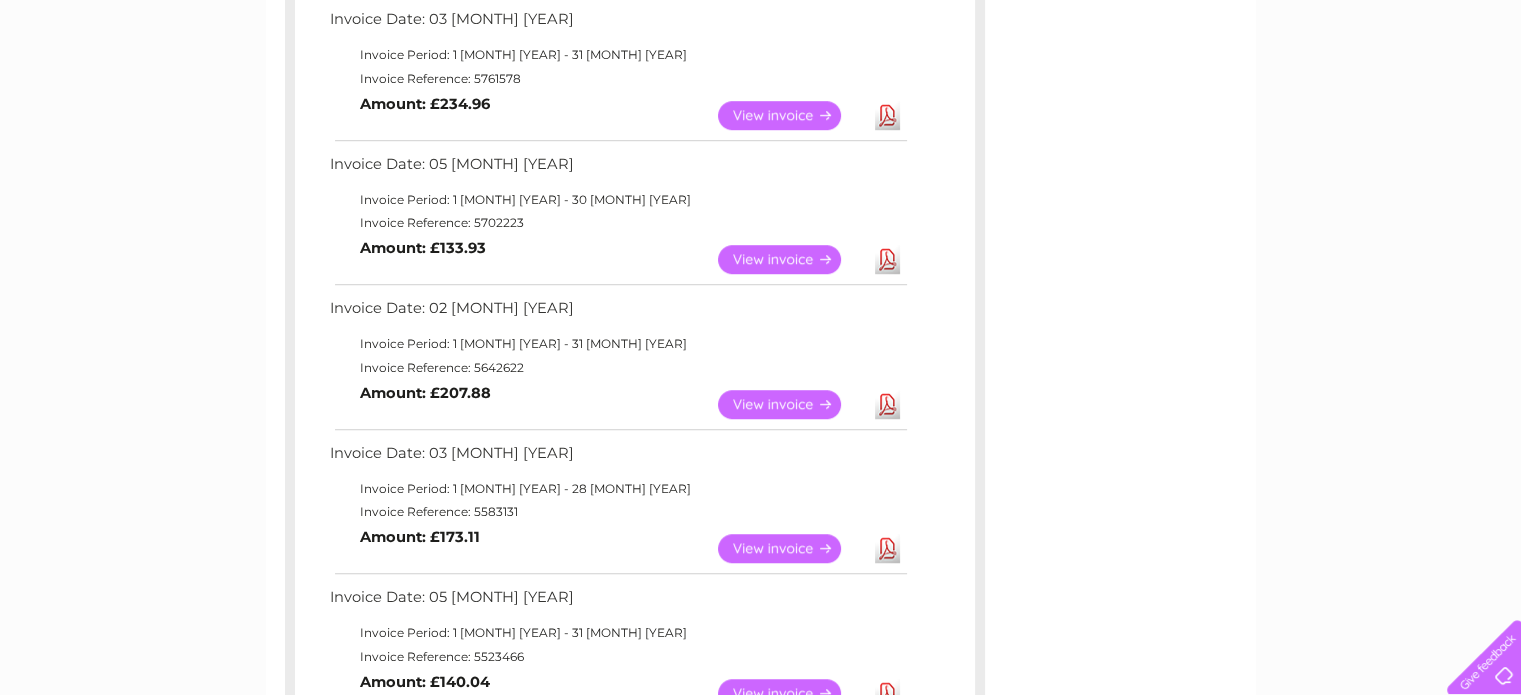 click on "Download" at bounding box center [887, 115] 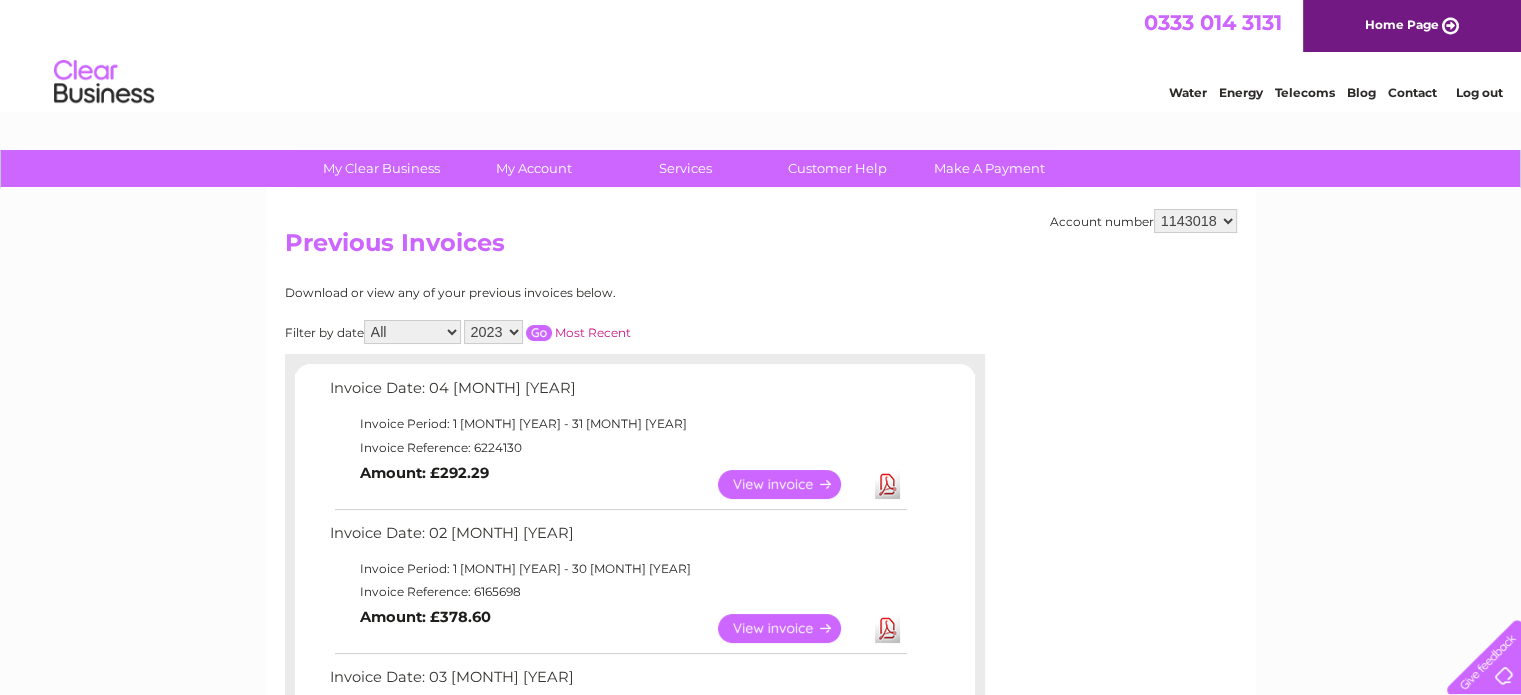 scroll, scrollTop: 0, scrollLeft: 0, axis: both 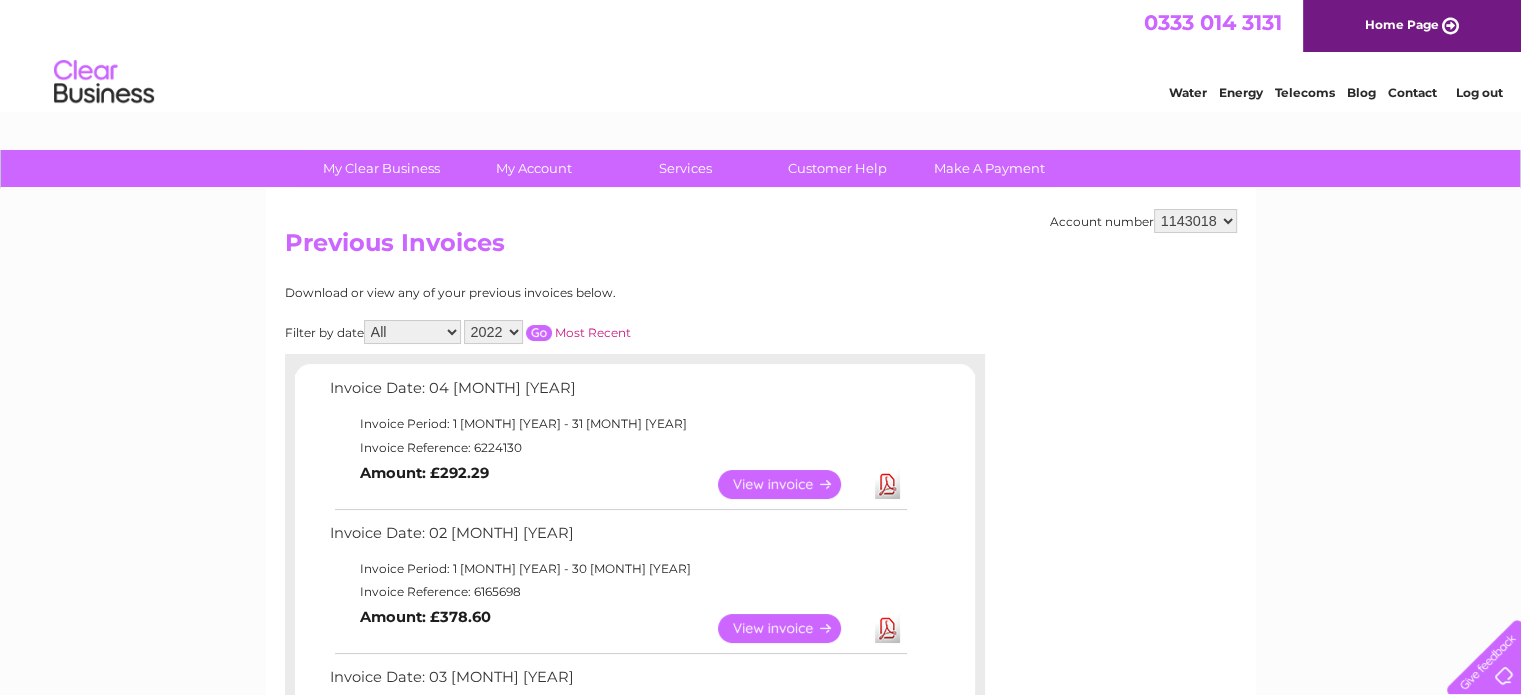 click on "2025
2024
2023
2022" at bounding box center [493, 332] 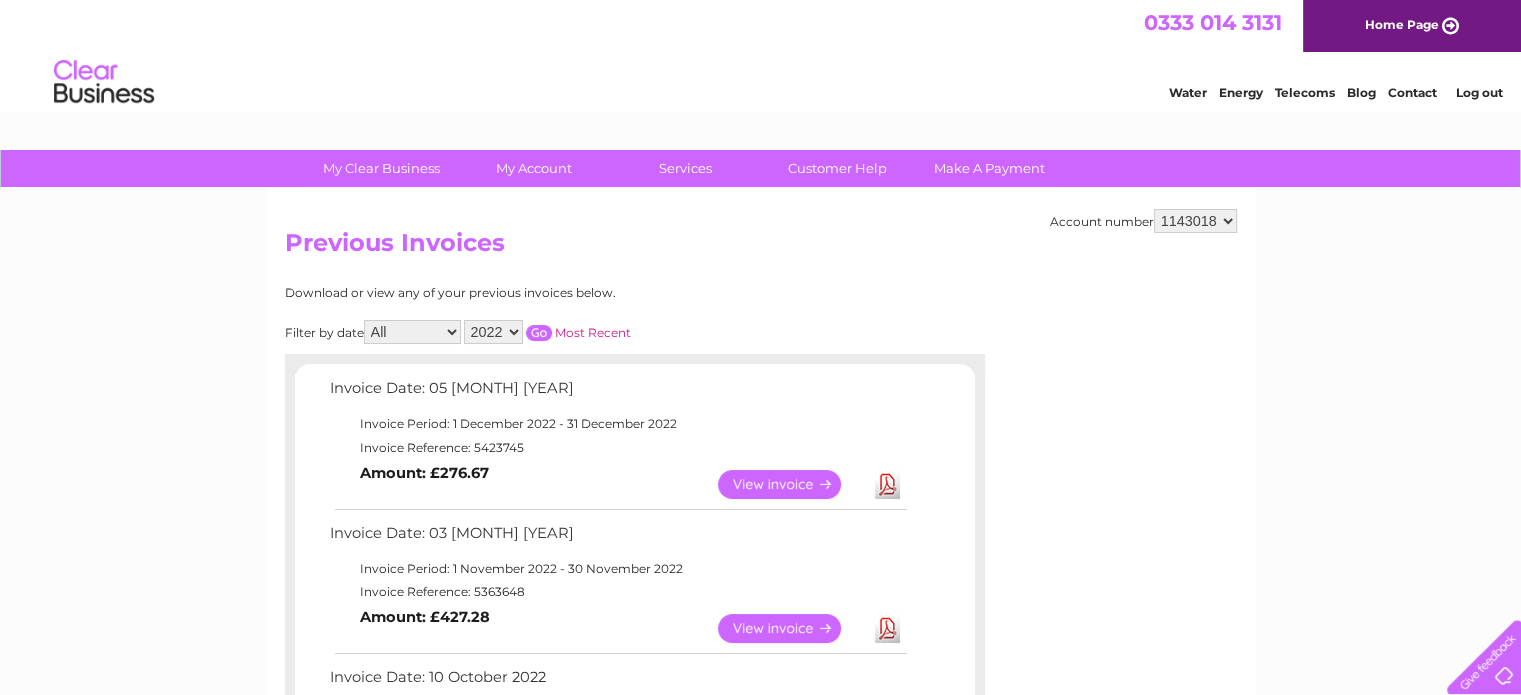 click on "Download" at bounding box center (887, 484) 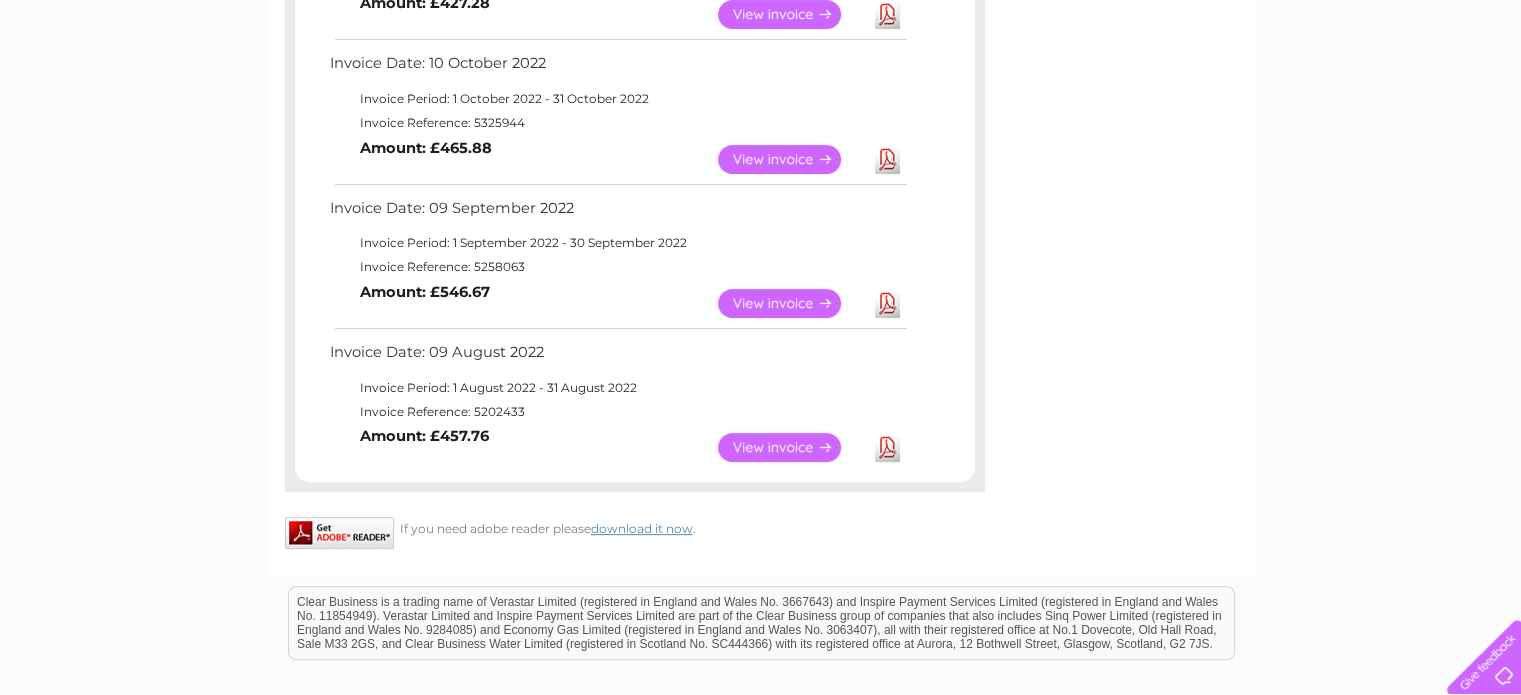 scroll, scrollTop: 661, scrollLeft: 0, axis: vertical 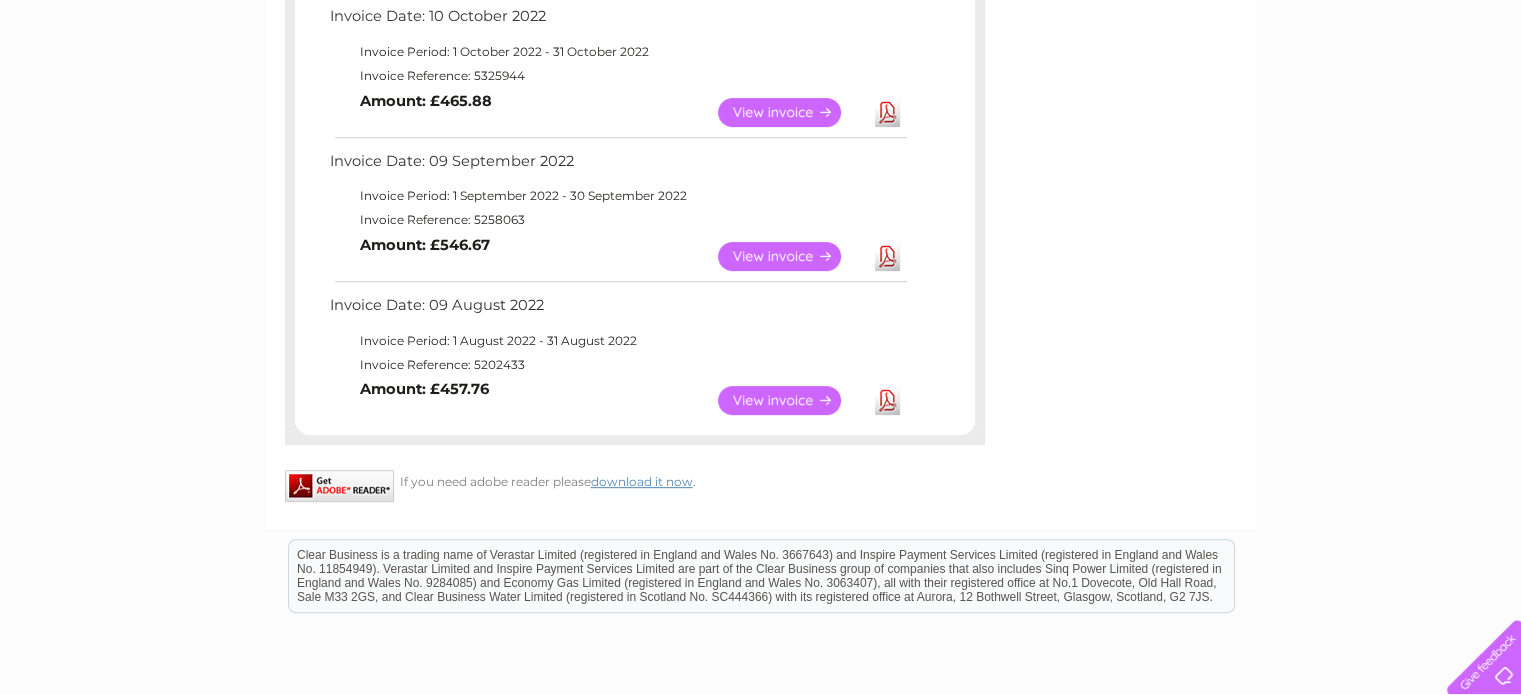 click on "Download" at bounding box center (887, 112) 